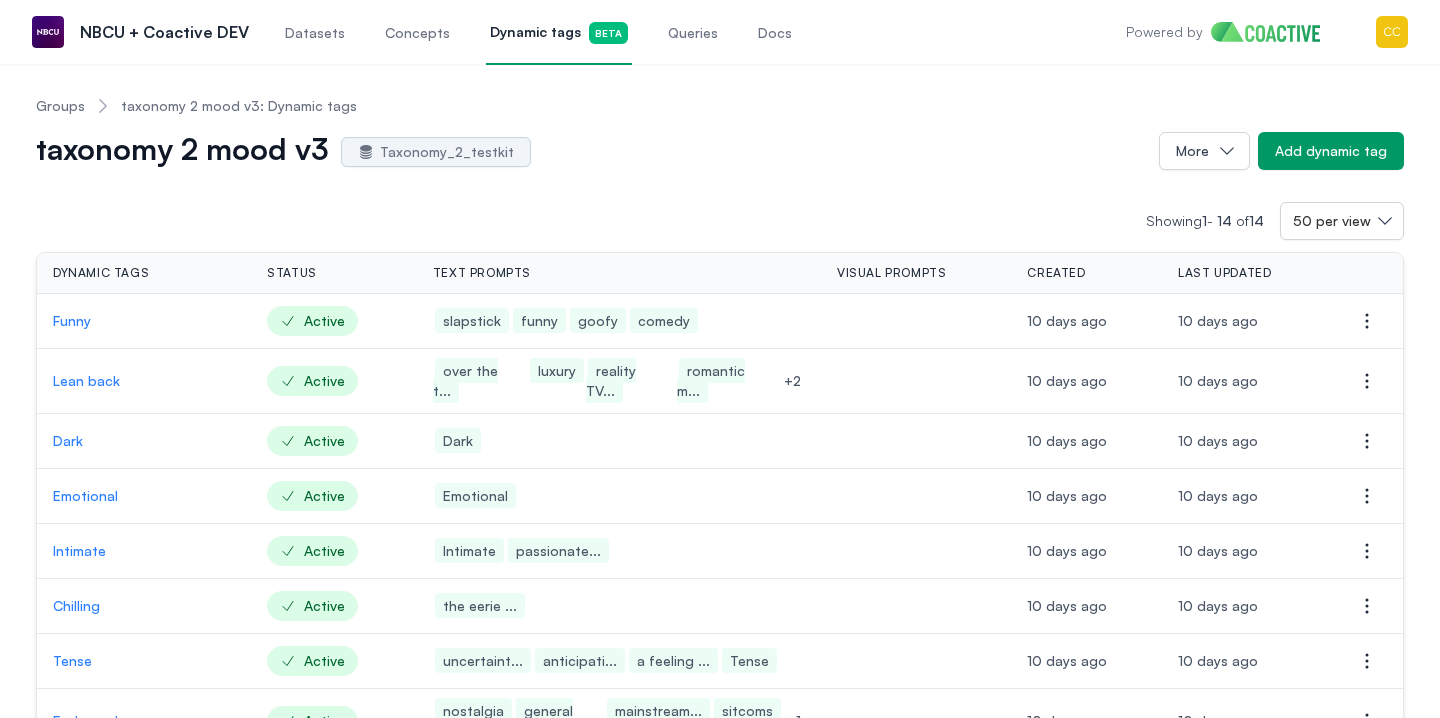 scroll, scrollTop: 0, scrollLeft: 0, axis: both 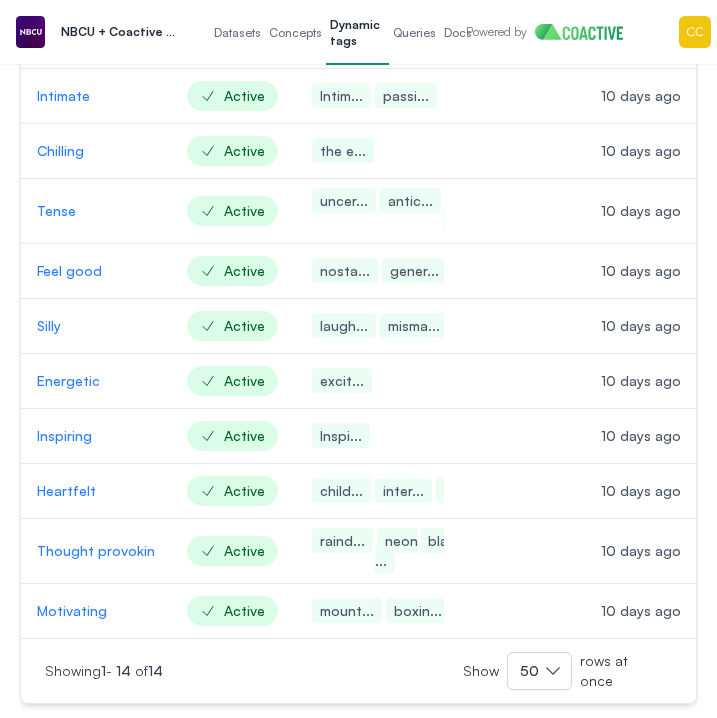 click on "Feel good" at bounding box center [96, 271] 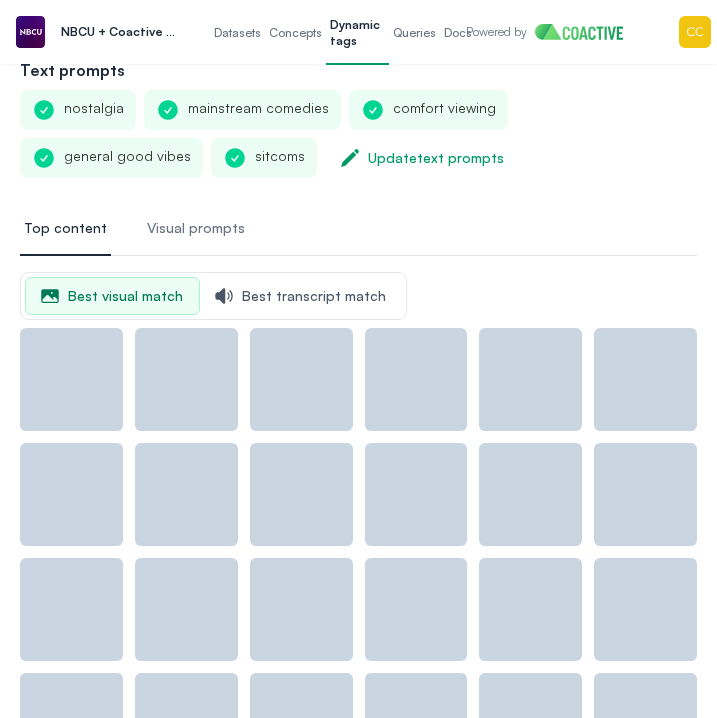 scroll, scrollTop: 0, scrollLeft: 0, axis: both 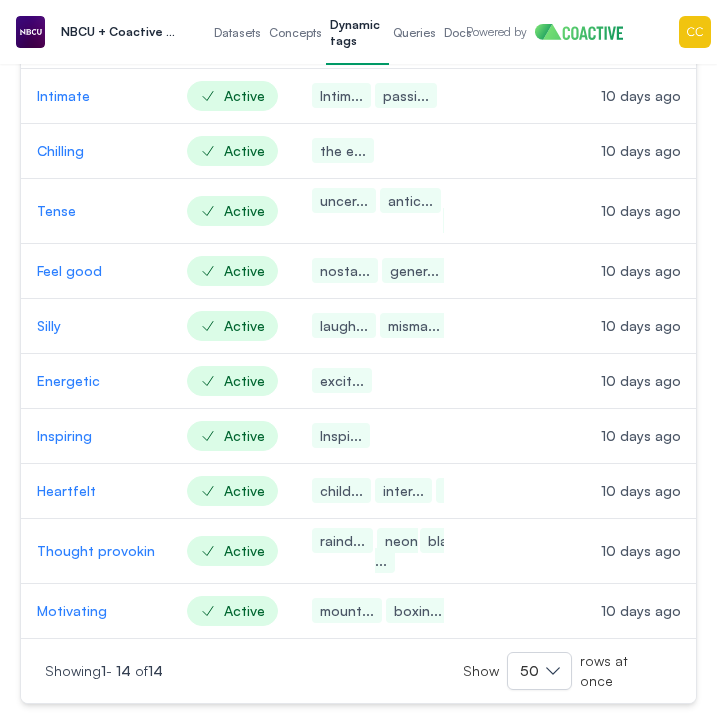 click on "Silly" at bounding box center (96, 326) 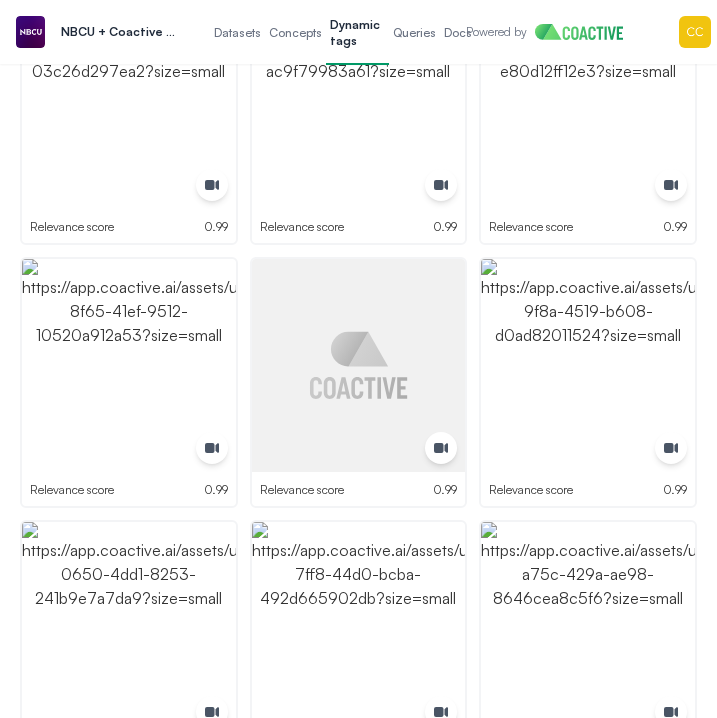 scroll, scrollTop: 0, scrollLeft: 0, axis: both 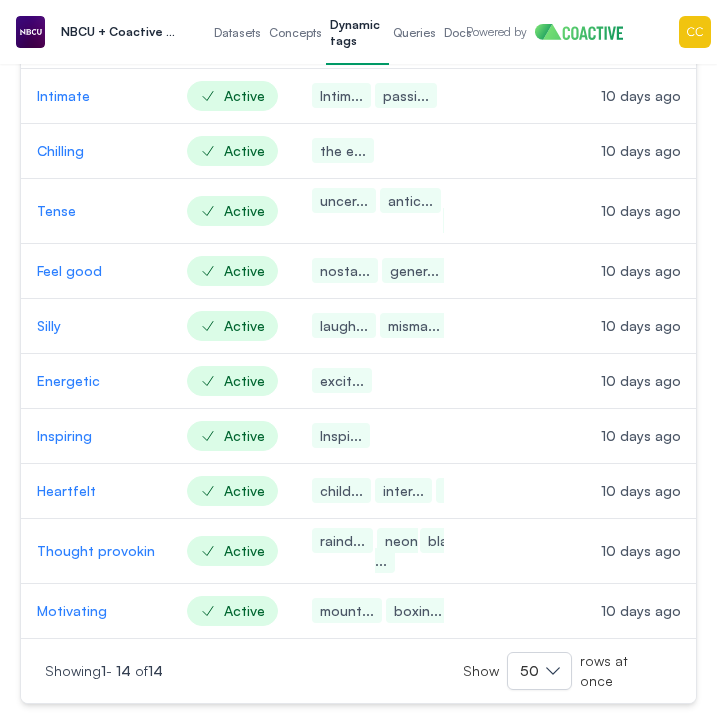 click on "Energetic" at bounding box center (96, 381) 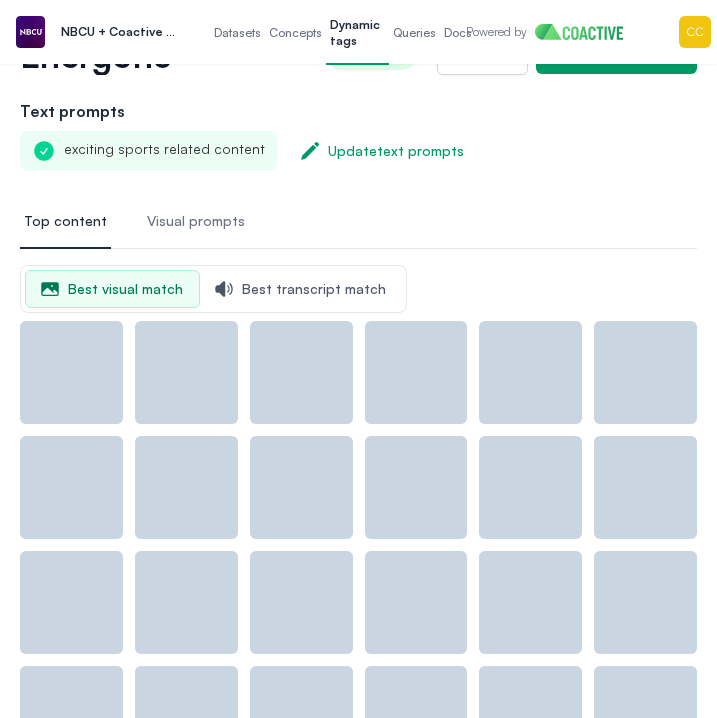 scroll, scrollTop: 0, scrollLeft: 0, axis: both 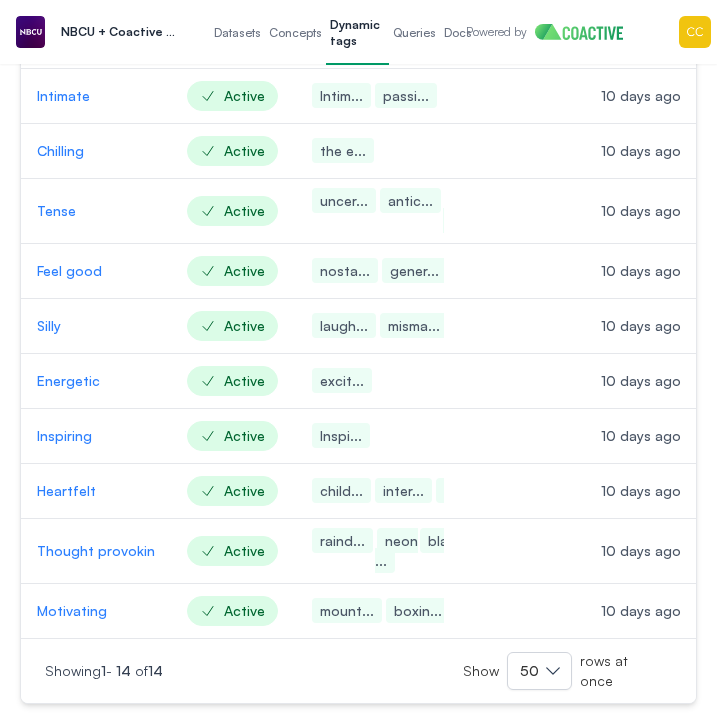 click on "Inspiring" at bounding box center (96, 436) 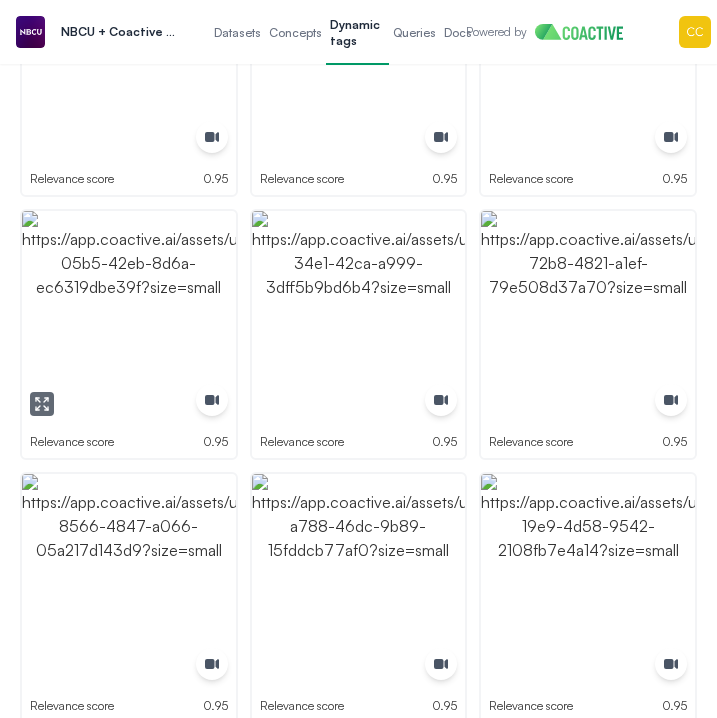 scroll, scrollTop: 0, scrollLeft: 0, axis: both 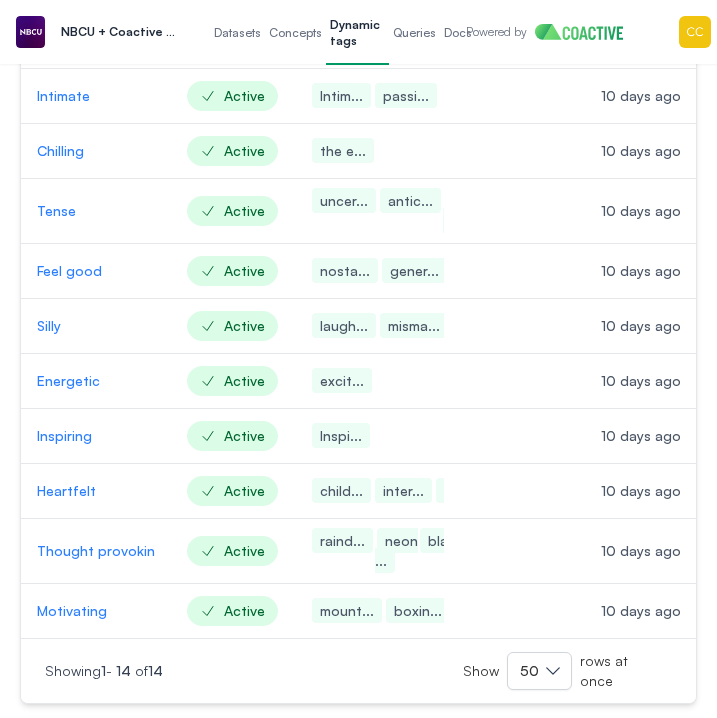 click on "Heartfelt" at bounding box center [96, 491] 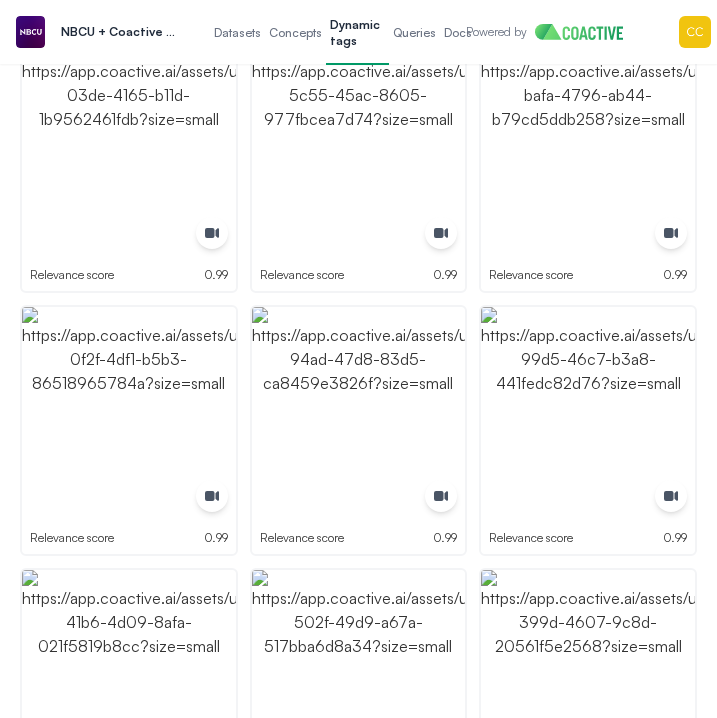 scroll, scrollTop: 0, scrollLeft: 0, axis: both 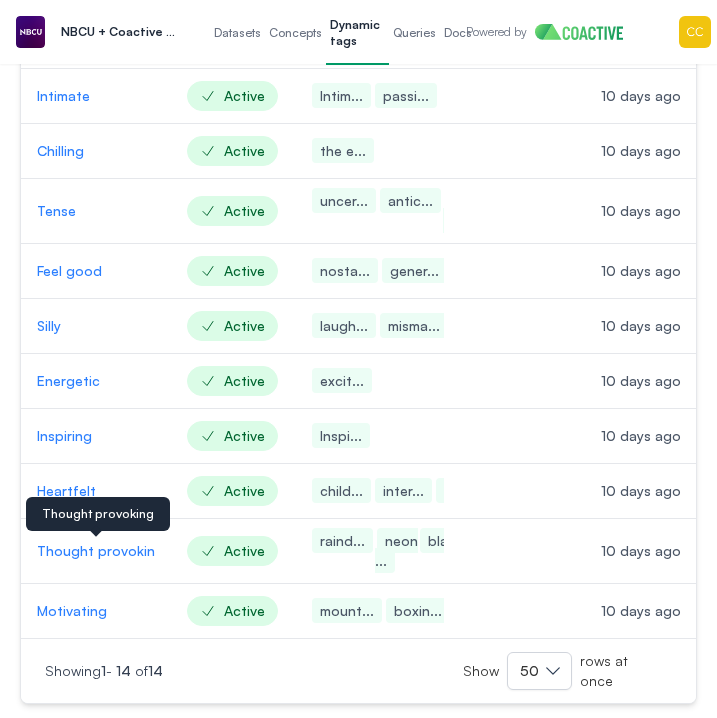 click on "Thought provoking" at bounding box center (96, 551) 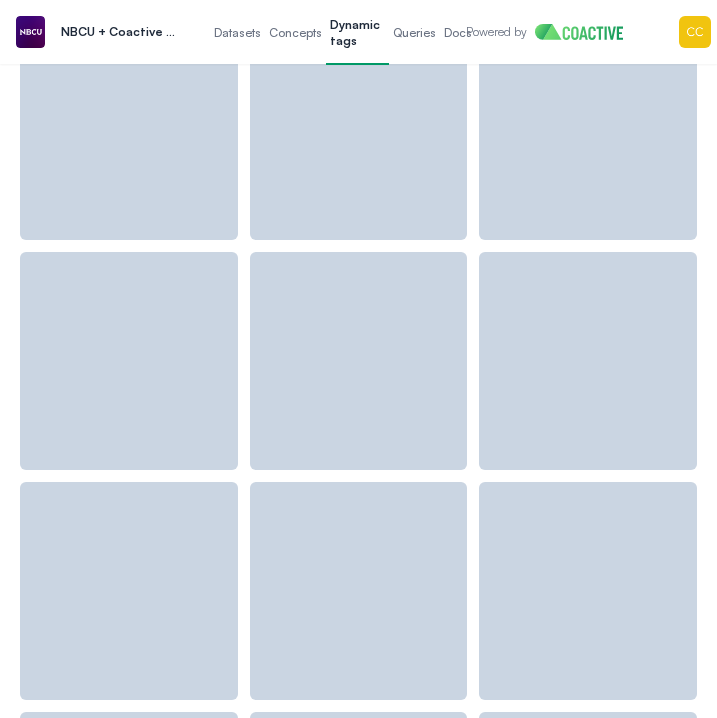 scroll, scrollTop: 0, scrollLeft: 0, axis: both 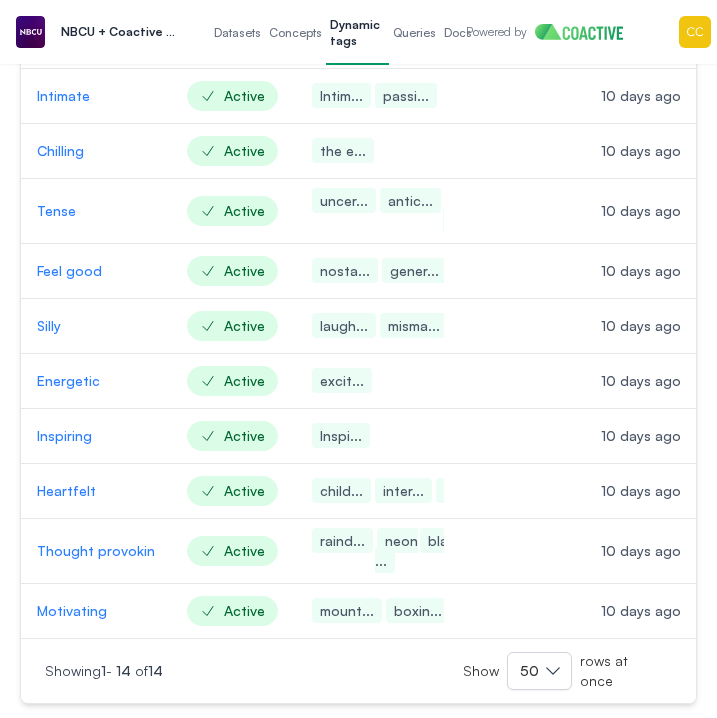 click on "Motivating" at bounding box center (96, 611) 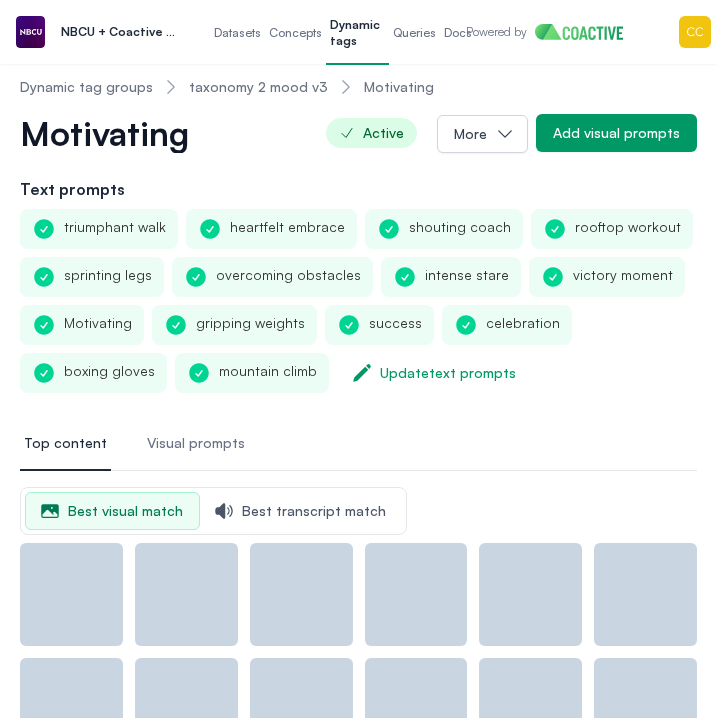 scroll, scrollTop: 0, scrollLeft: 0, axis: both 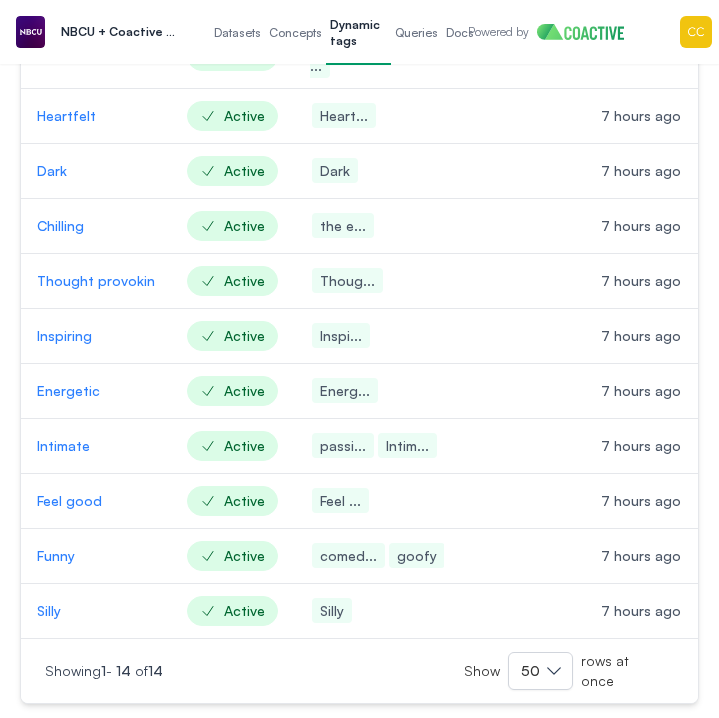 click on "Feel good" at bounding box center [96, 501] 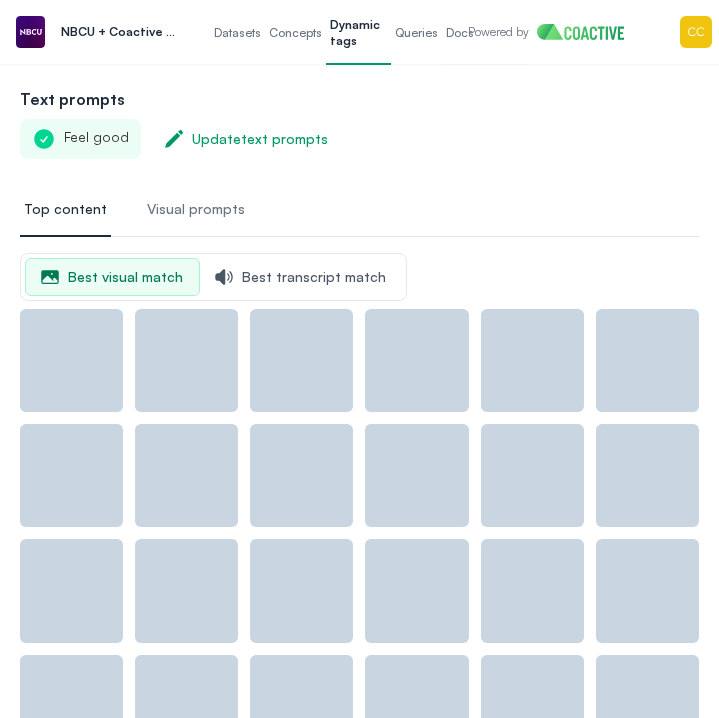 scroll, scrollTop: 0, scrollLeft: 0, axis: both 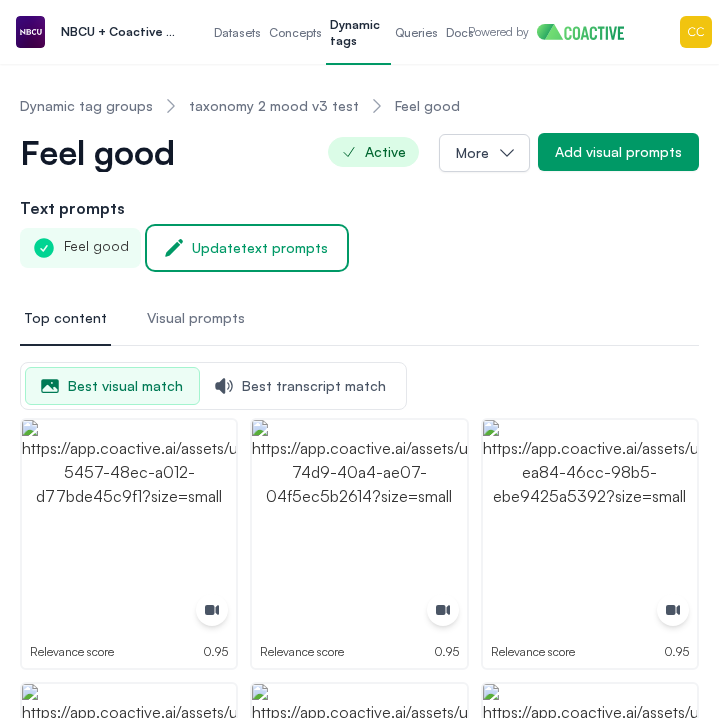 click on "Update  text prompts" at bounding box center [260, 248] 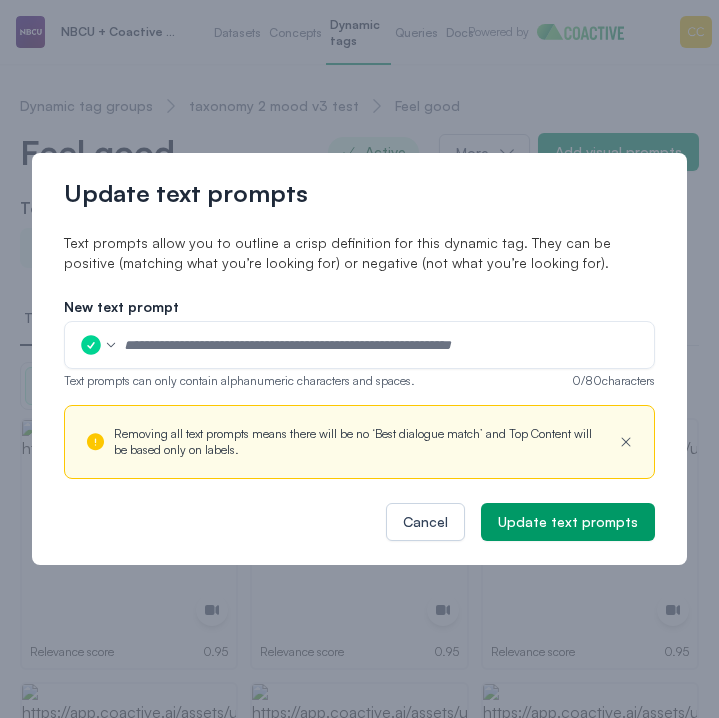 click at bounding box center (382, 345) 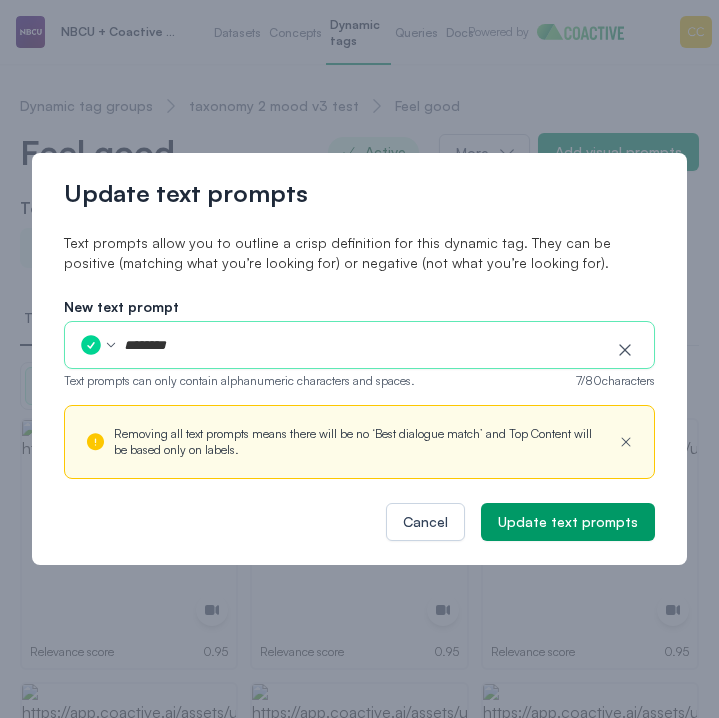 type on "*********" 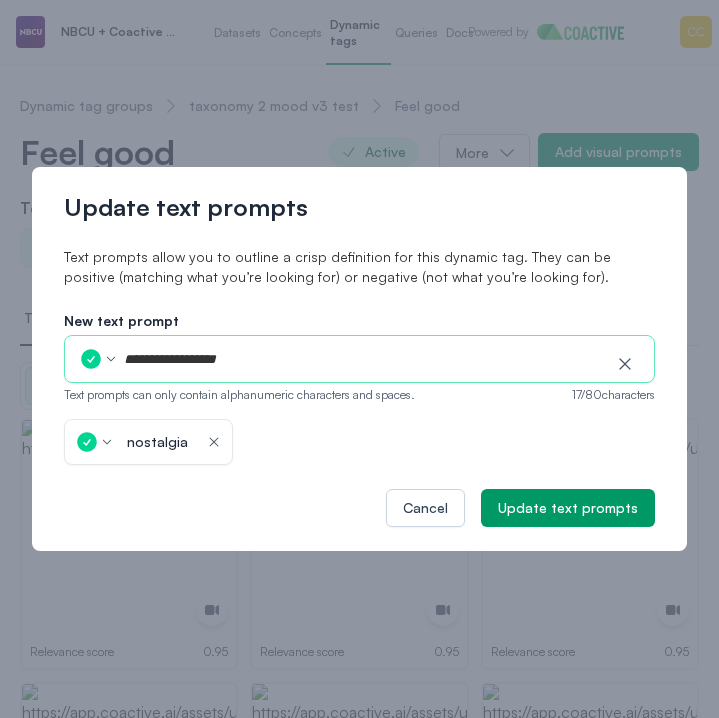 type on "**********" 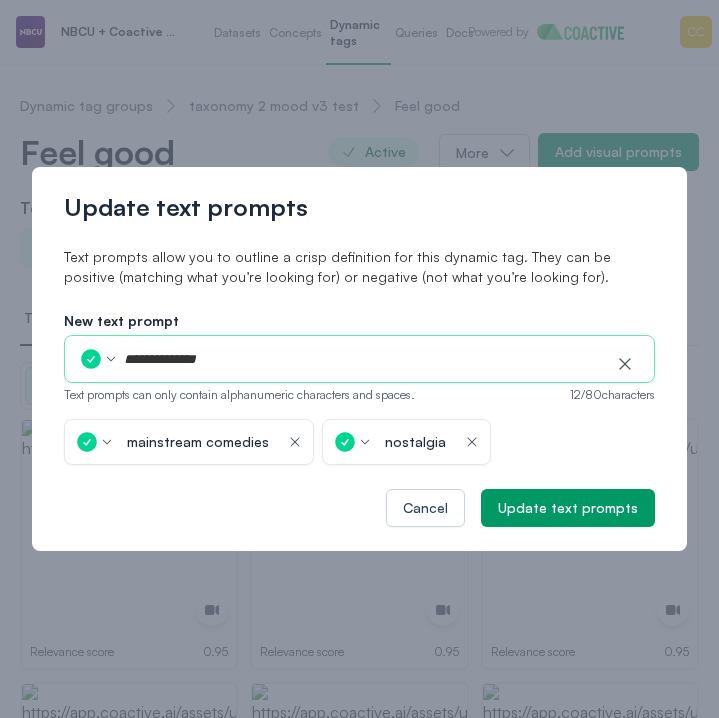 type on "**********" 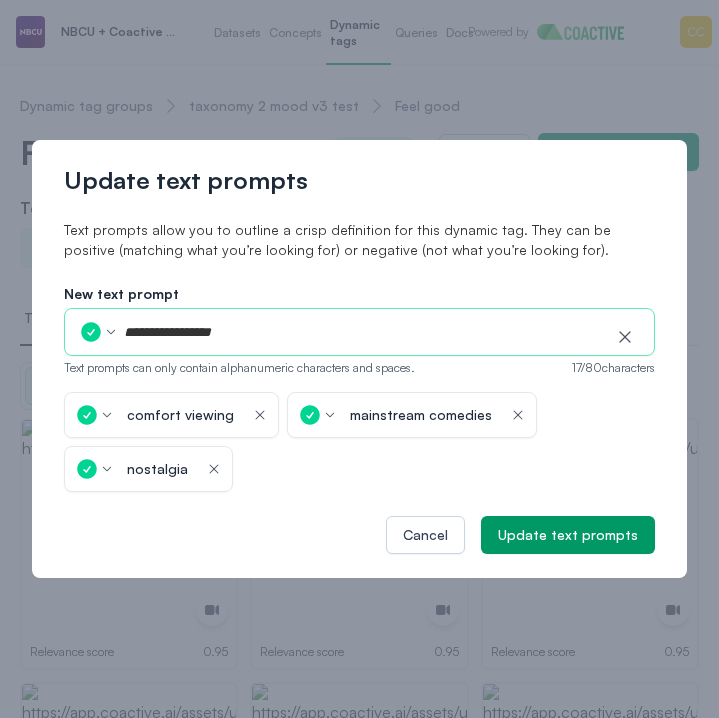 type on "**********" 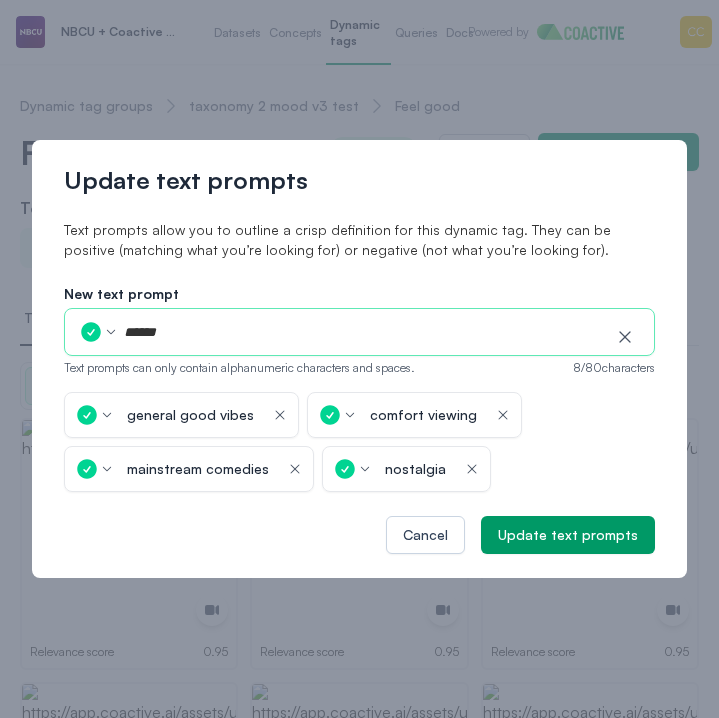 type on "*******" 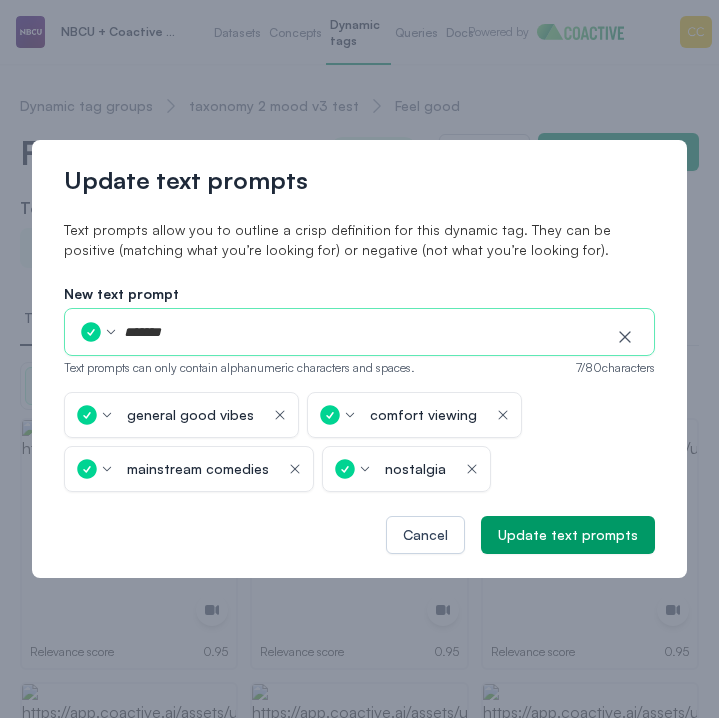 type 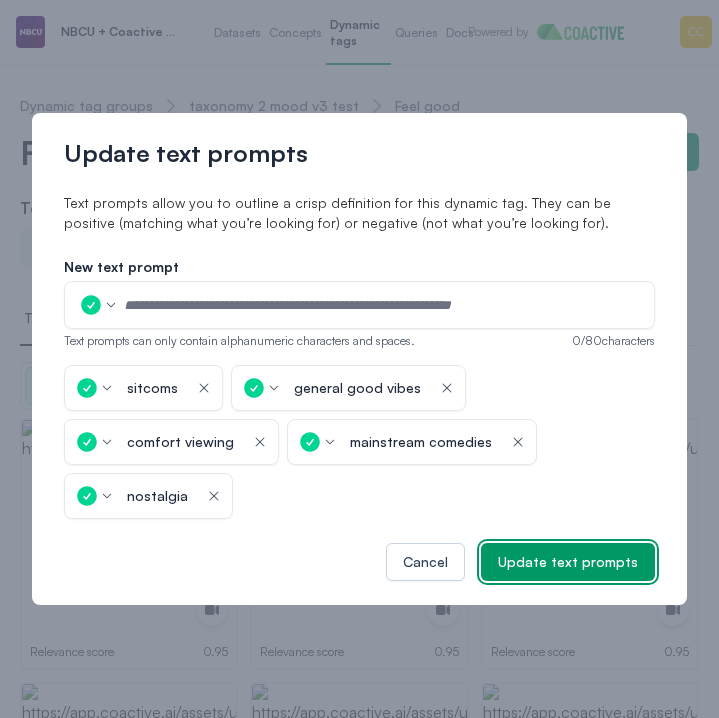 click on "Update text prompts" at bounding box center [568, 562] 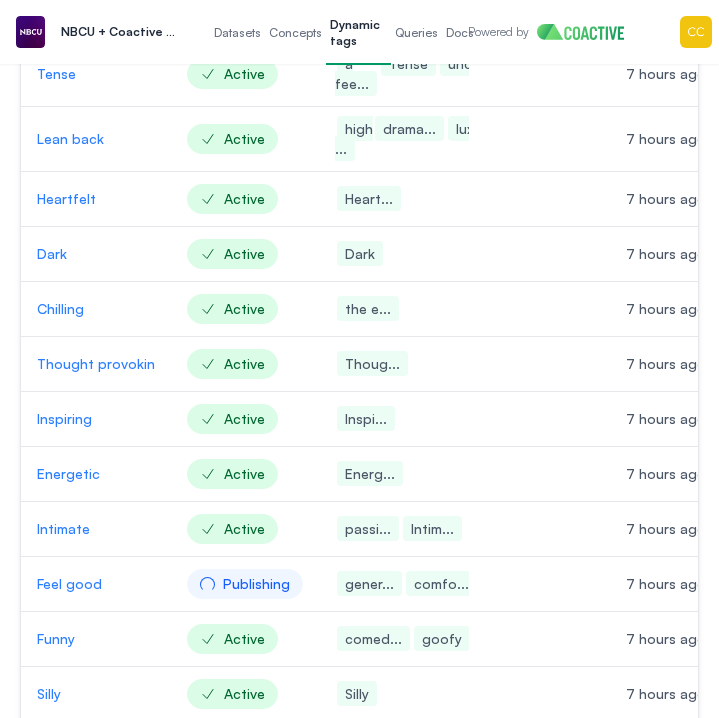 scroll, scrollTop: 463, scrollLeft: 0, axis: vertical 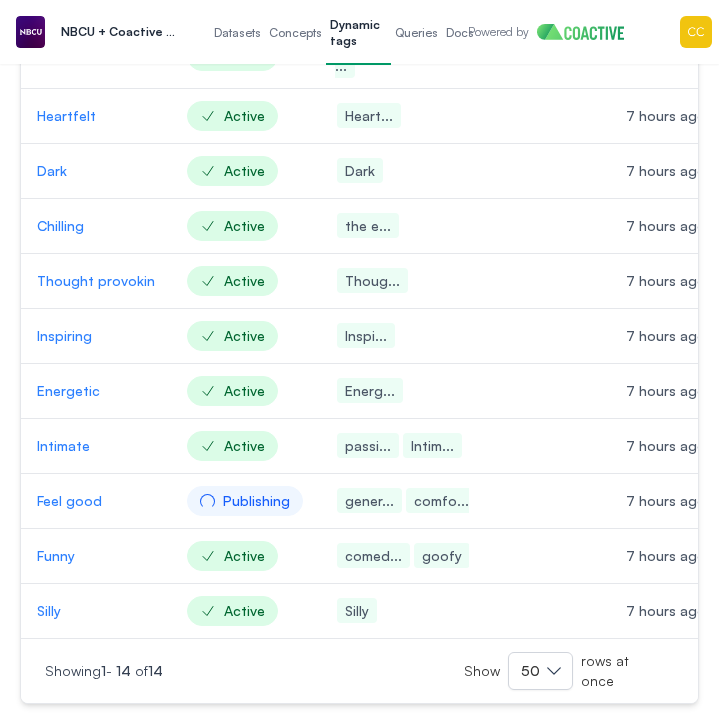 click on "Silly" at bounding box center (96, 611) 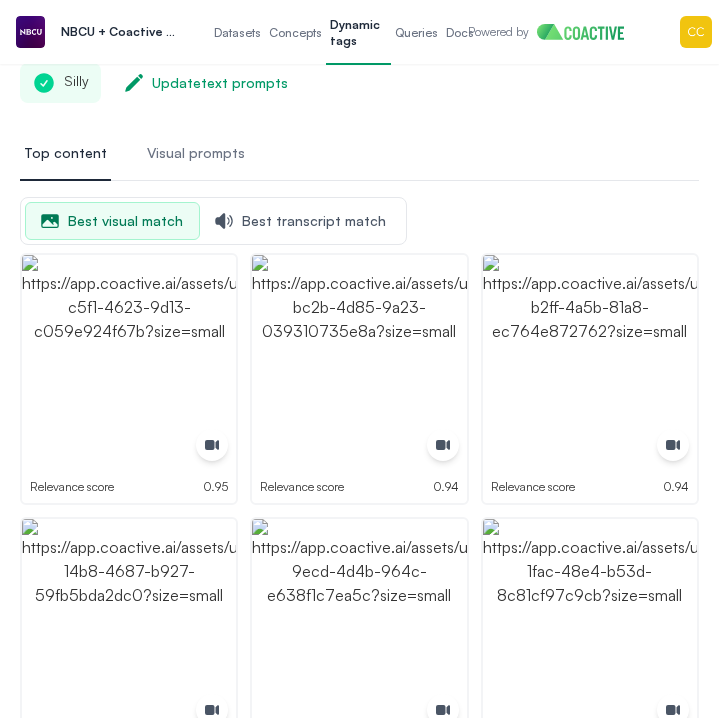 scroll, scrollTop: 0, scrollLeft: 0, axis: both 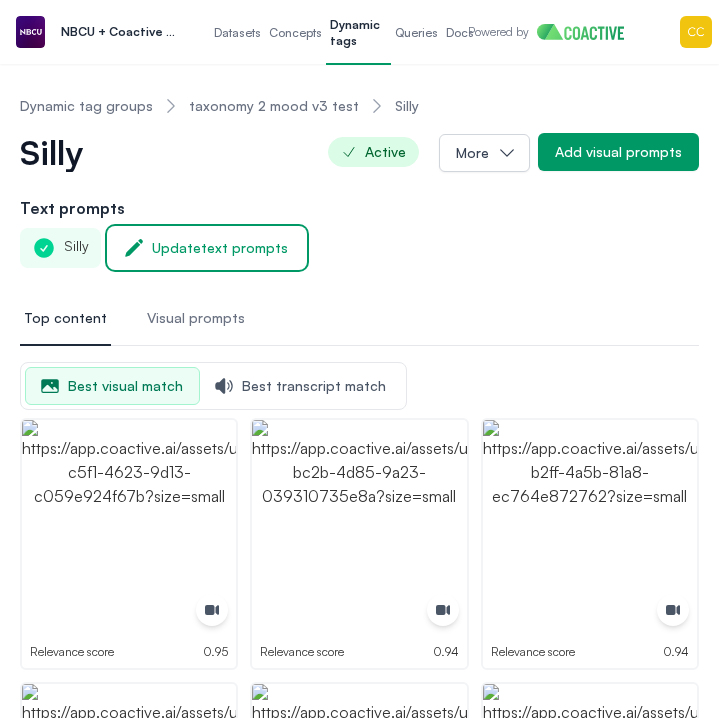 click on "Update  text prompts" at bounding box center (220, 248) 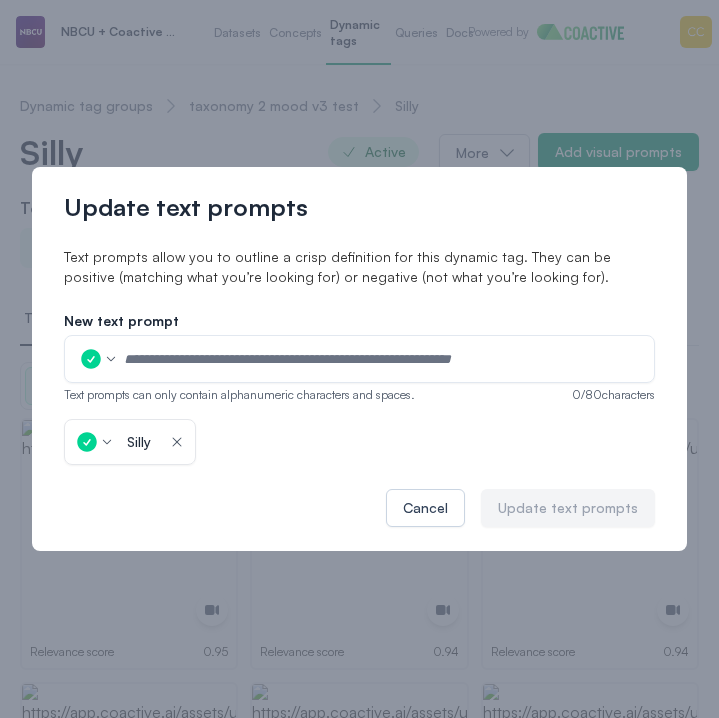 click at bounding box center [382, 359] 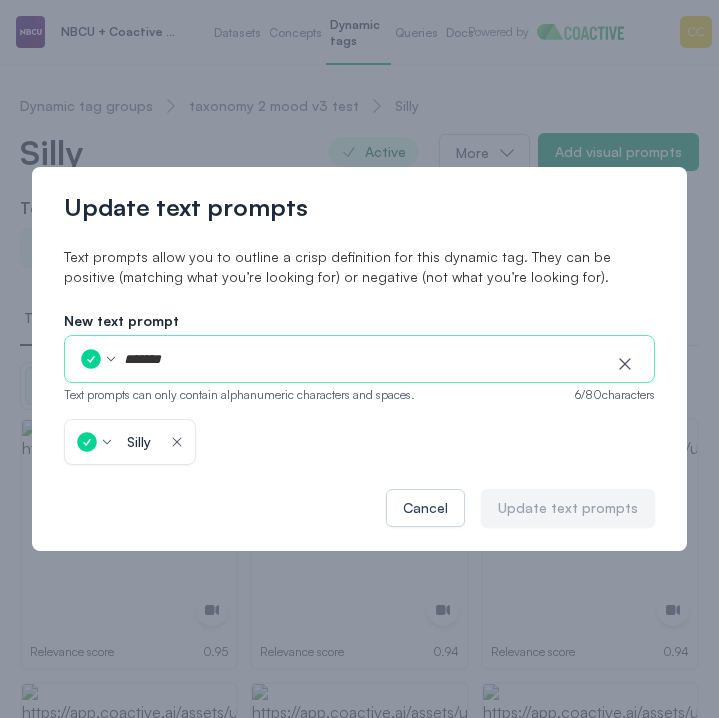 type on "********" 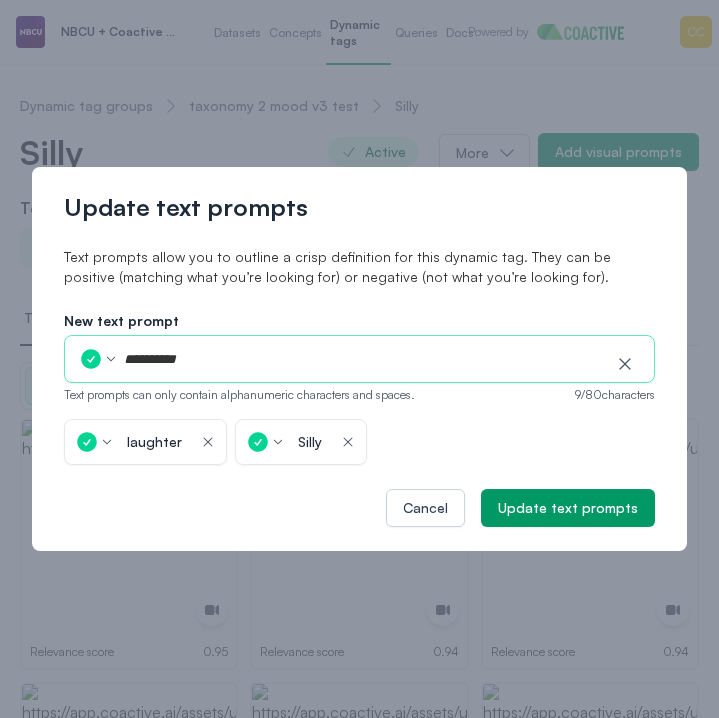 type on "**********" 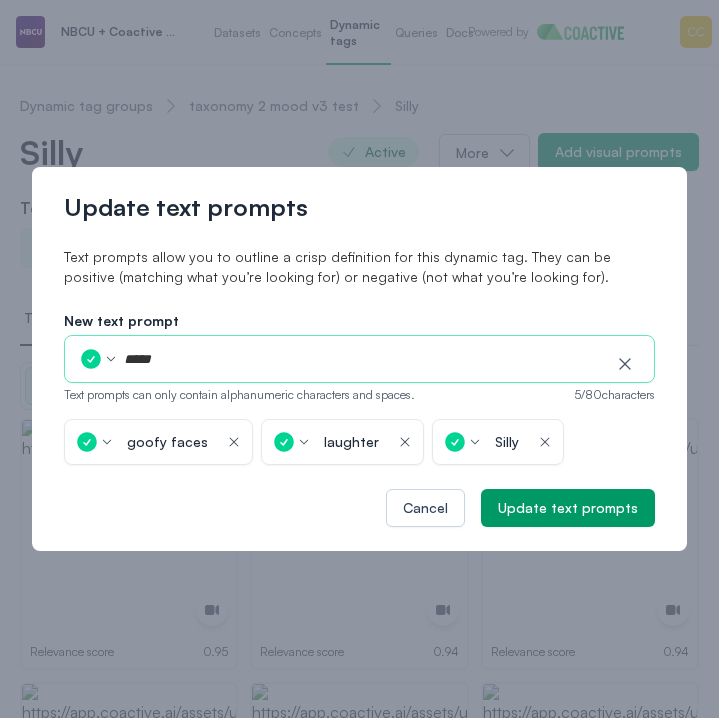 type on "******" 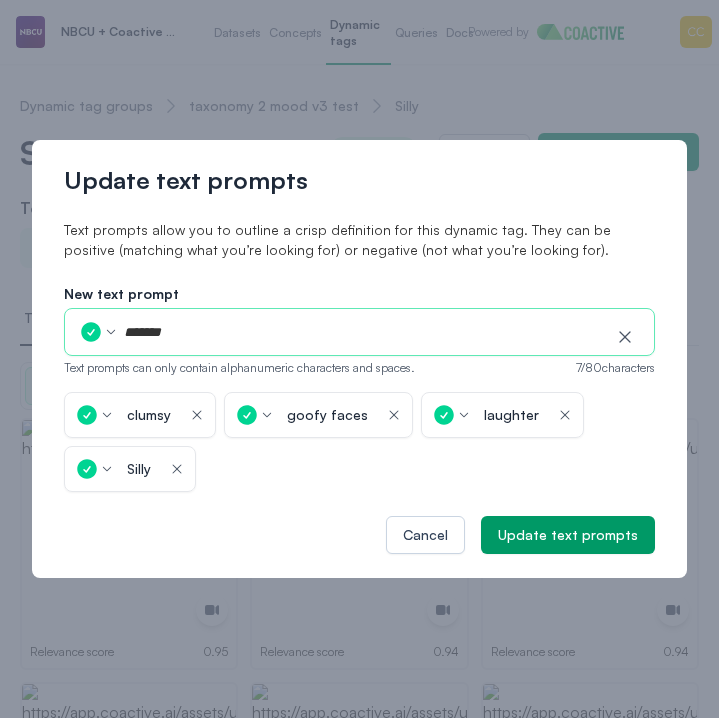 type on "********" 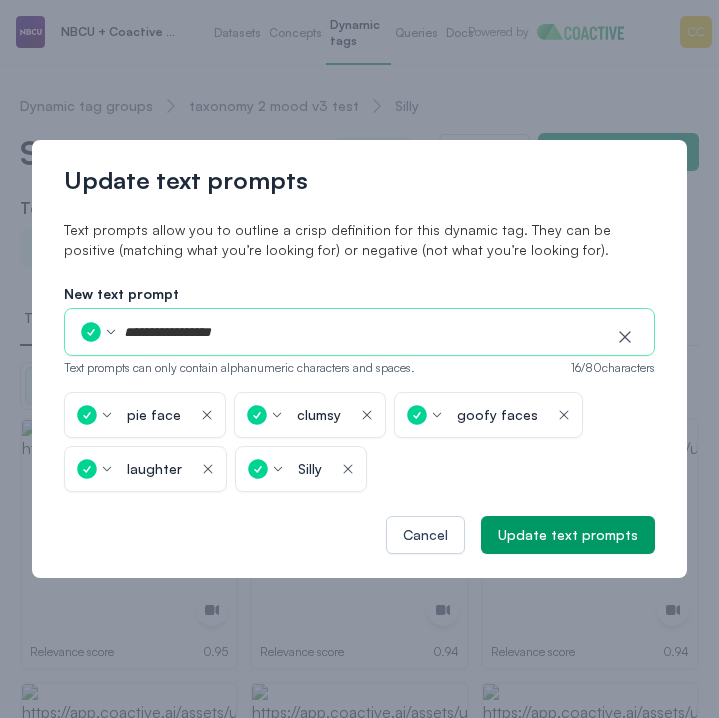 type on "**********" 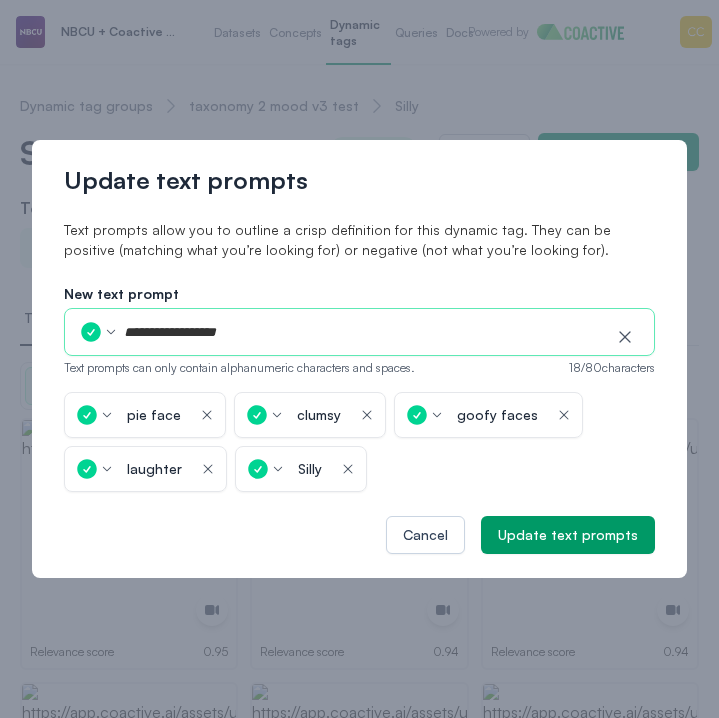 type 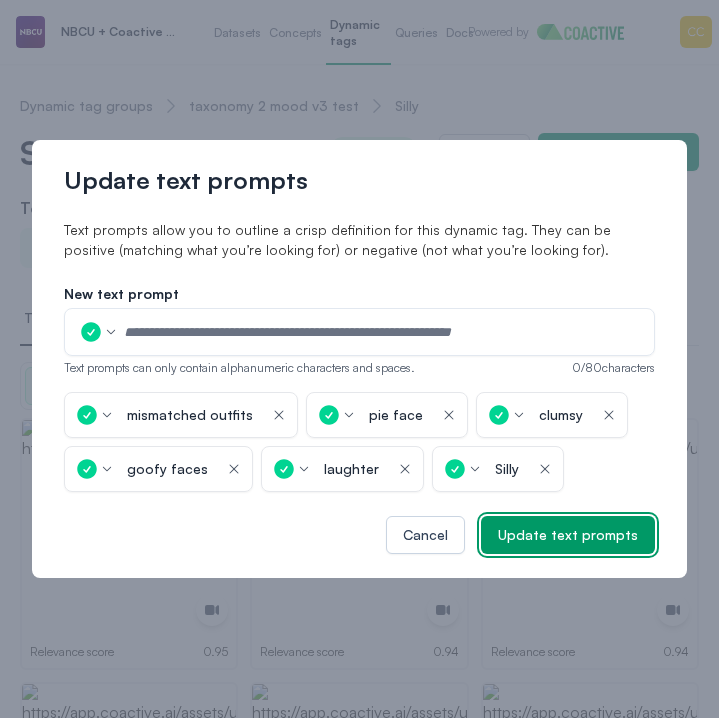 click on "Update text prompts" at bounding box center (568, 535) 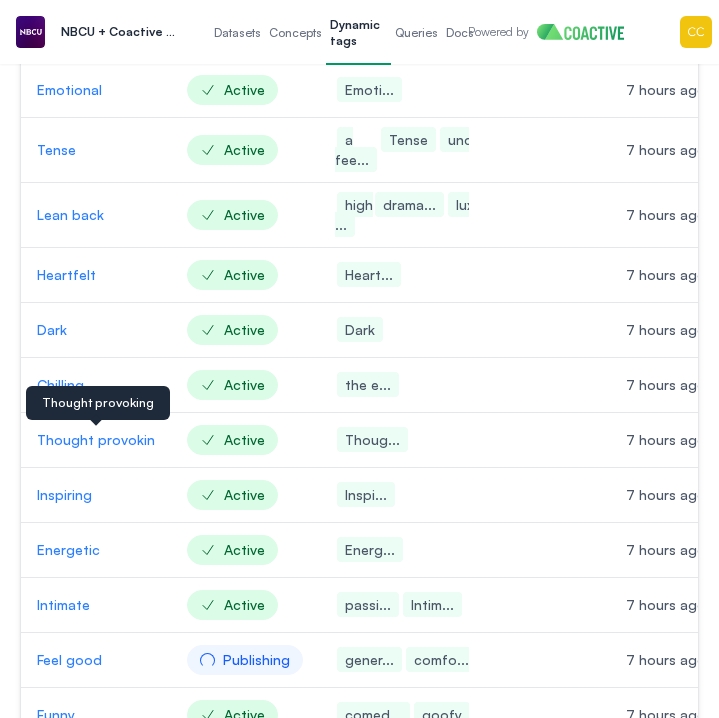 scroll, scrollTop: 473, scrollLeft: 0, axis: vertical 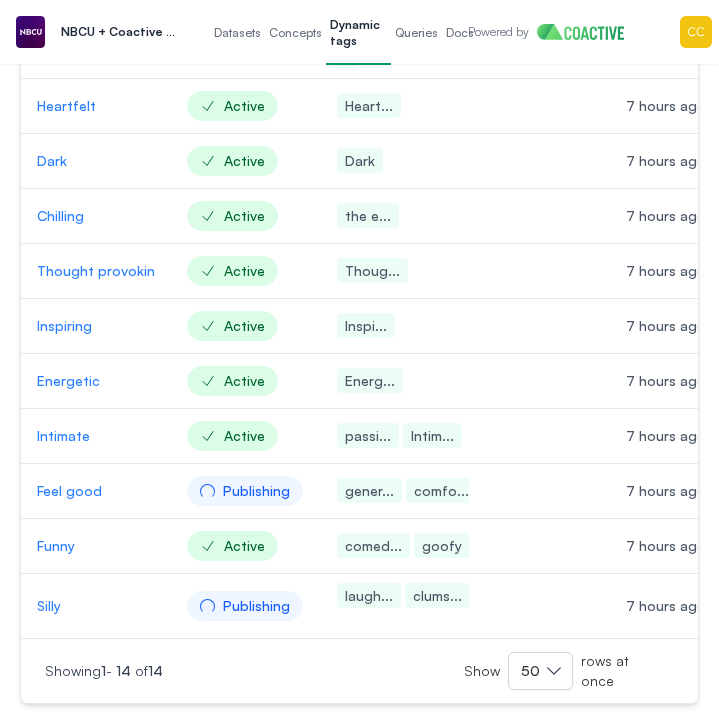 click on "Energetic" at bounding box center (96, 381) 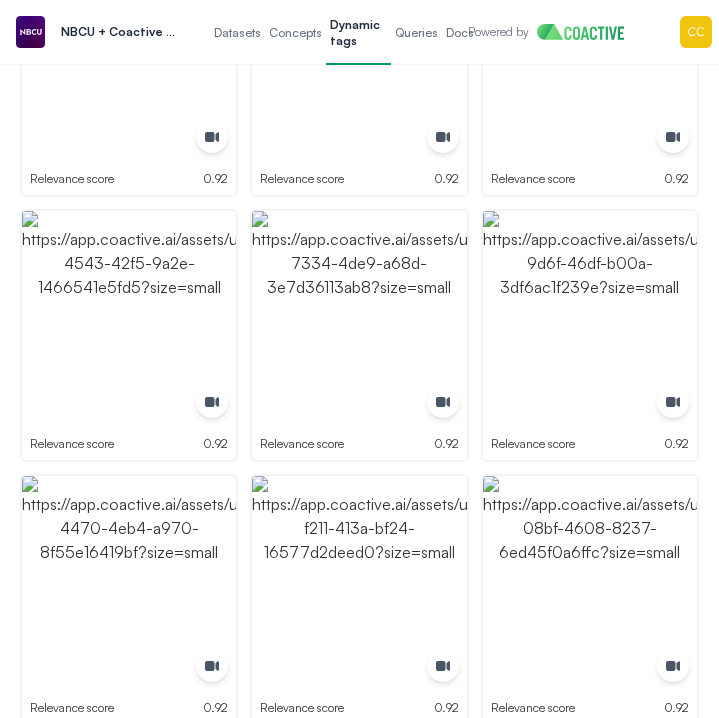 scroll, scrollTop: 0, scrollLeft: 0, axis: both 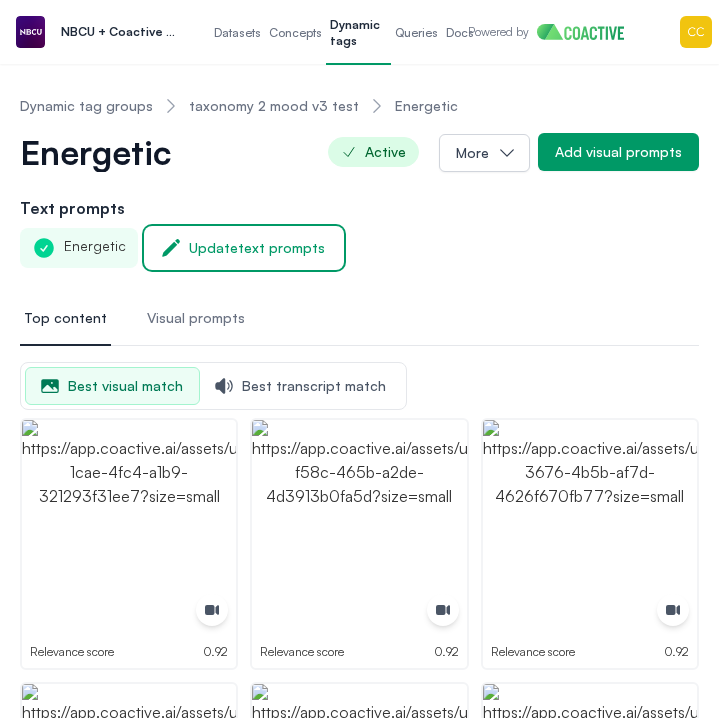click on "Update  text prompts" at bounding box center (244, 248) 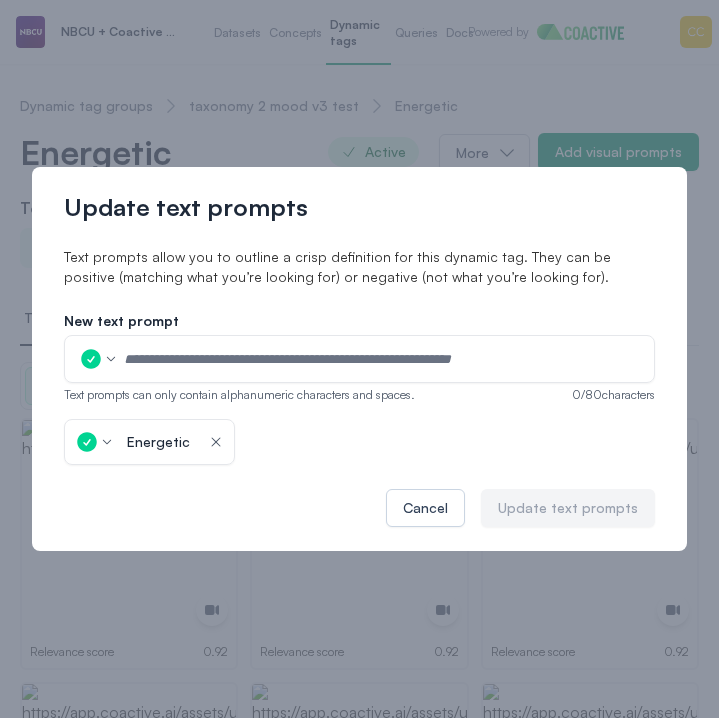 click at bounding box center (382, 359) 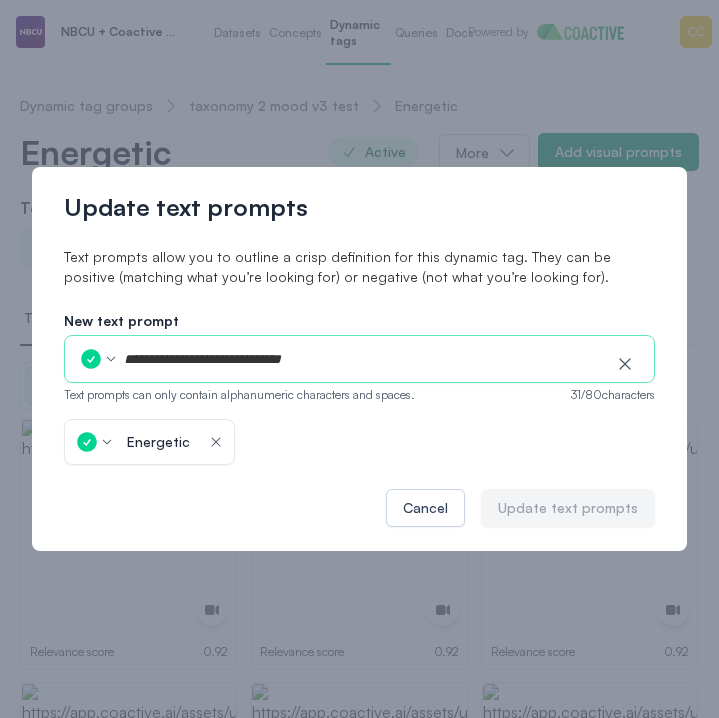 type on "**********" 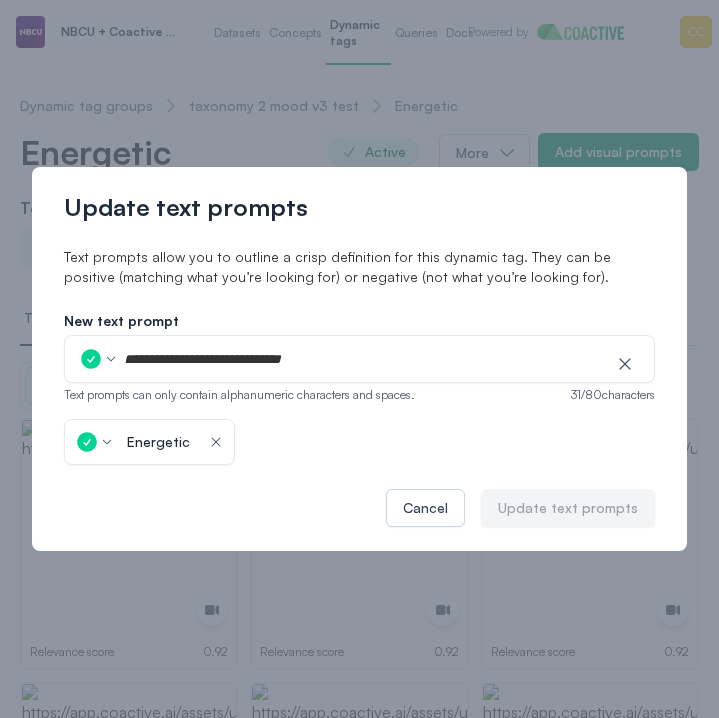 click 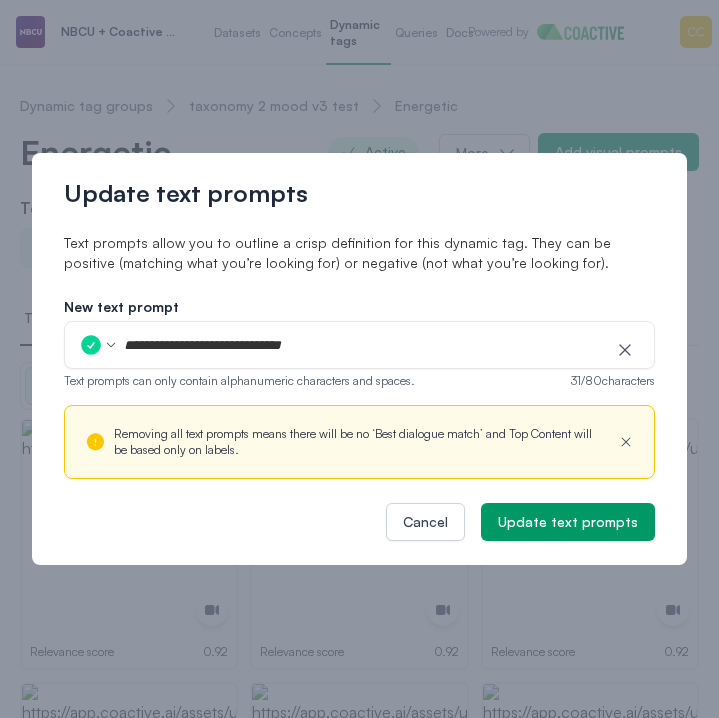 click on "**********" at bounding box center (363, 345) 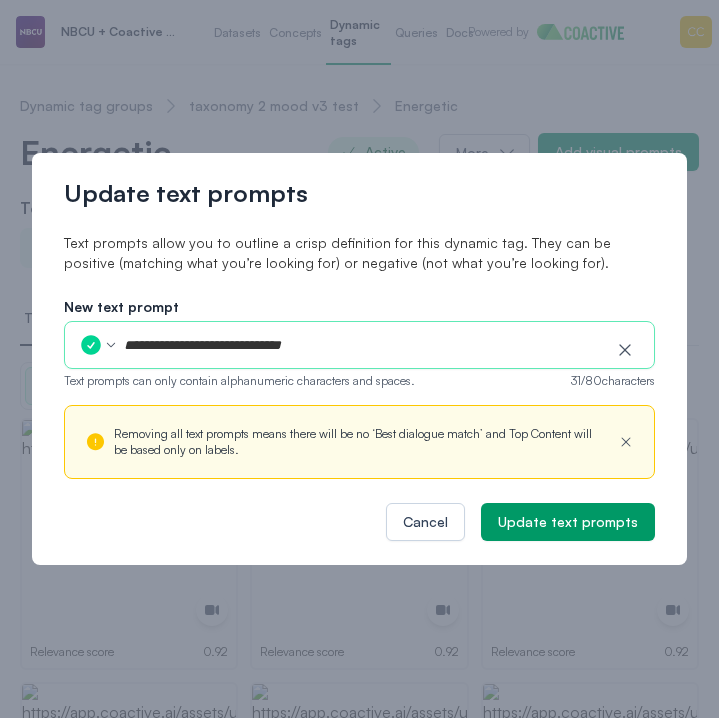 type 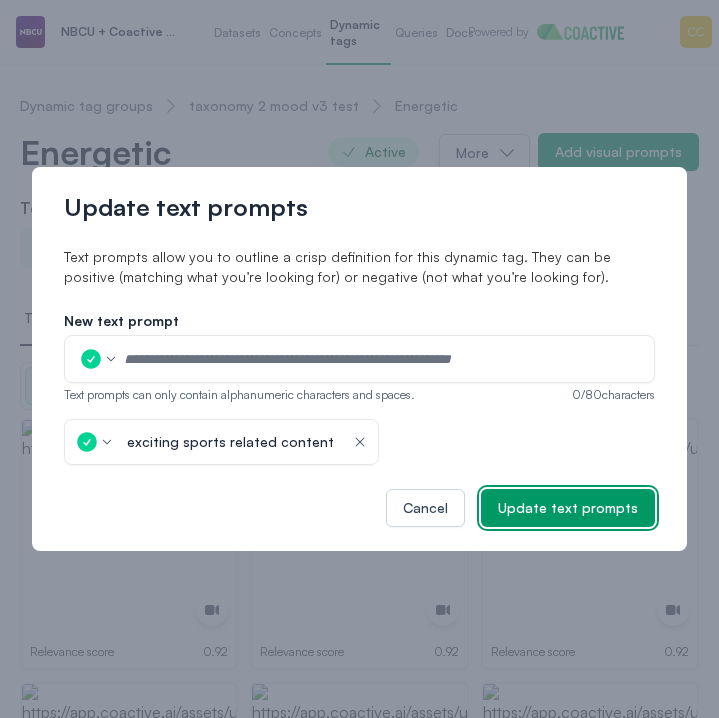click on "Update text prompts" at bounding box center (568, 508) 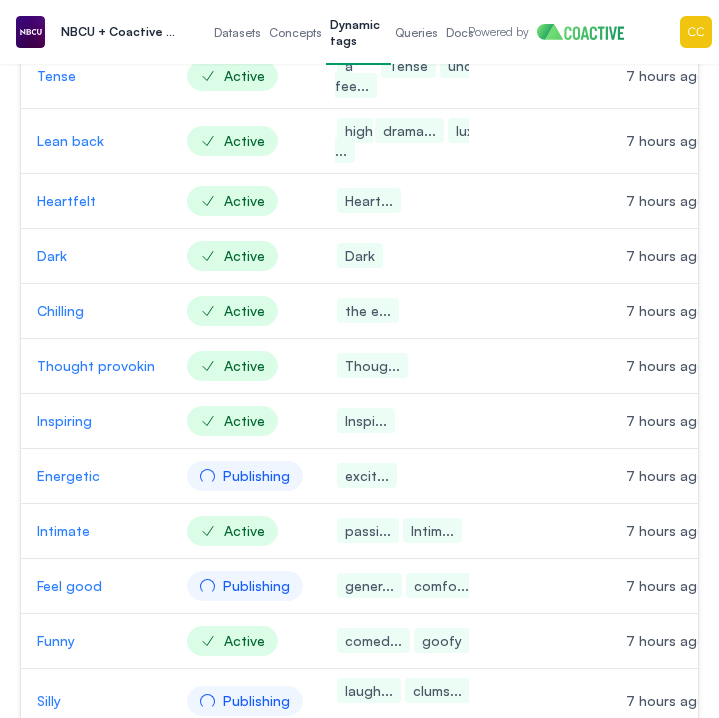 scroll, scrollTop: 370, scrollLeft: 0, axis: vertical 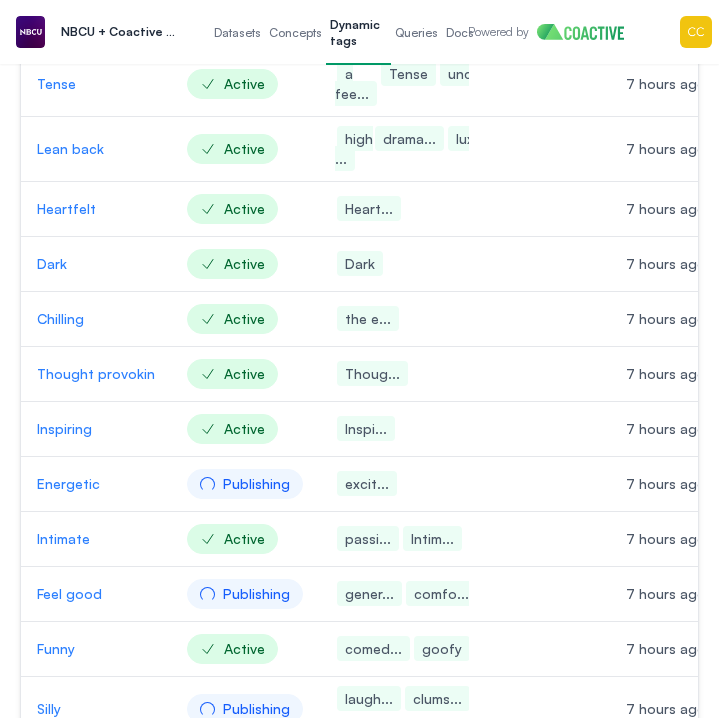 click on "Heartfelt" at bounding box center (96, 209) 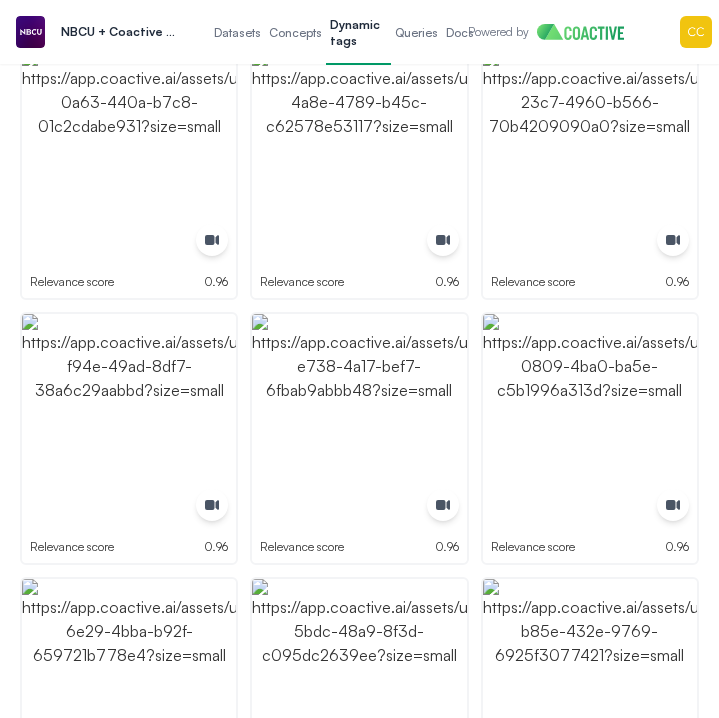 scroll, scrollTop: 0, scrollLeft: 0, axis: both 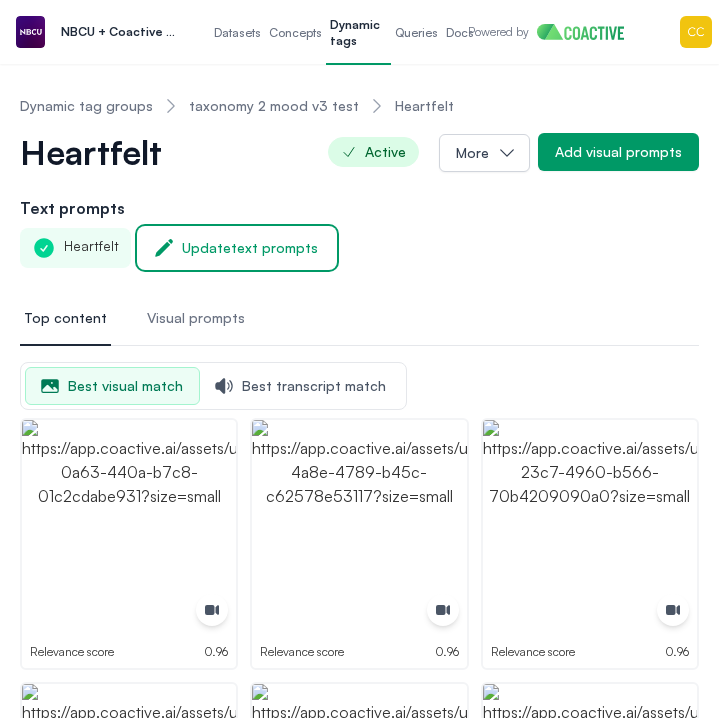 click on "Update  text prompts" at bounding box center (250, 248) 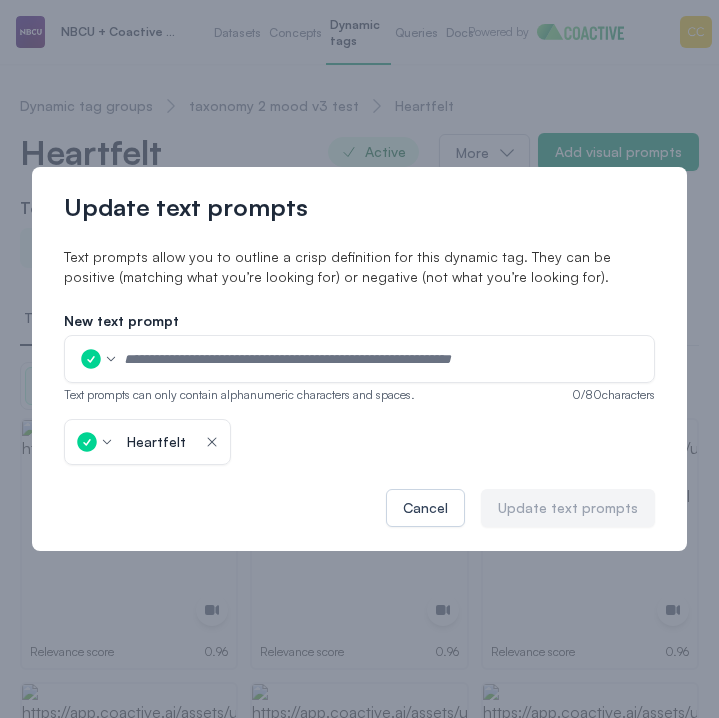 click at bounding box center (382, 359) 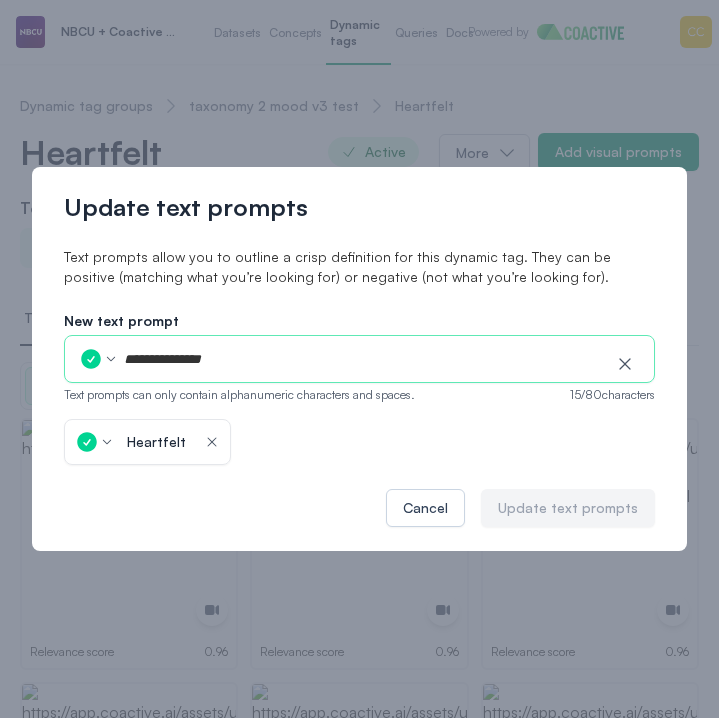 type on "**********" 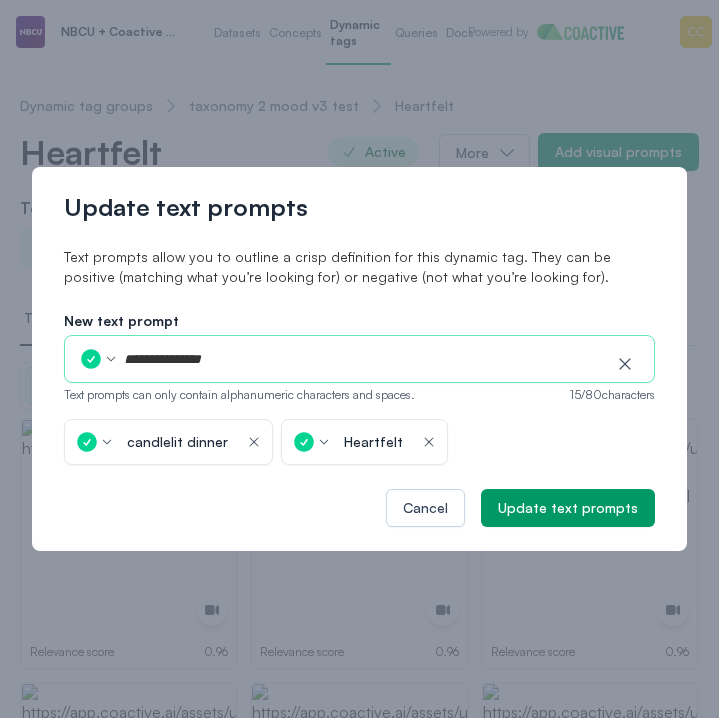 type on "**********" 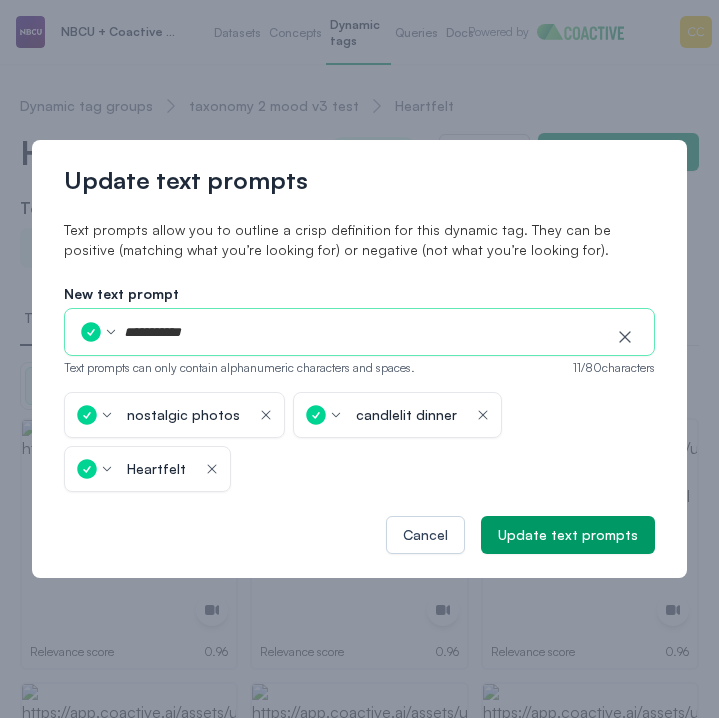 type on "**********" 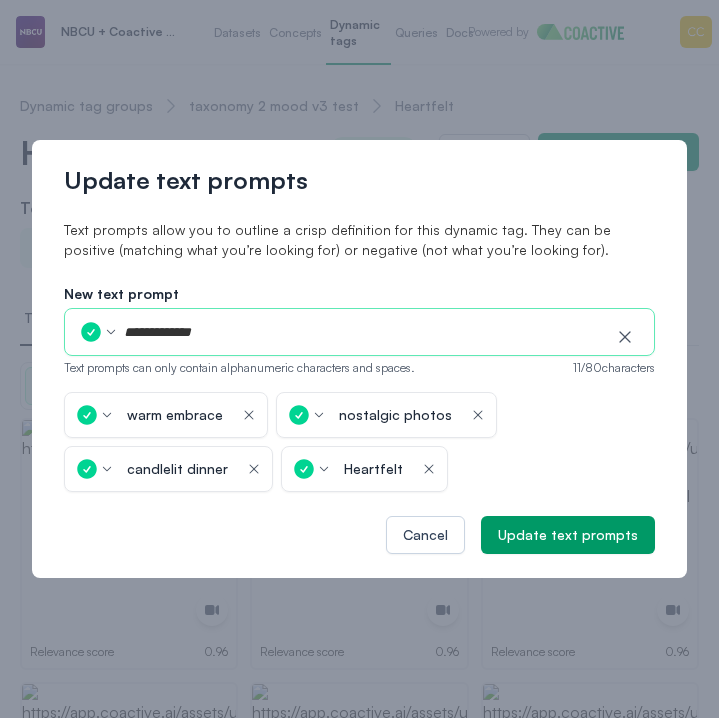 type on "**********" 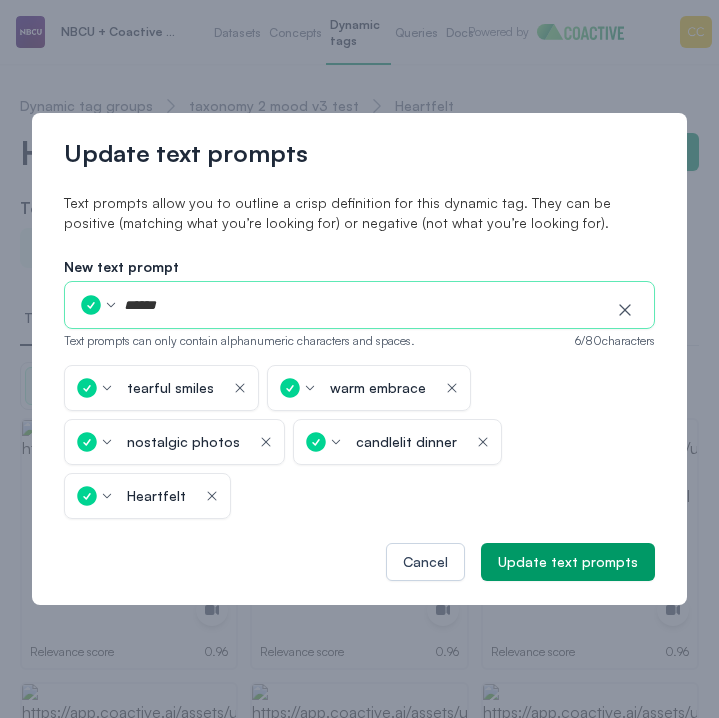 type on "*******" 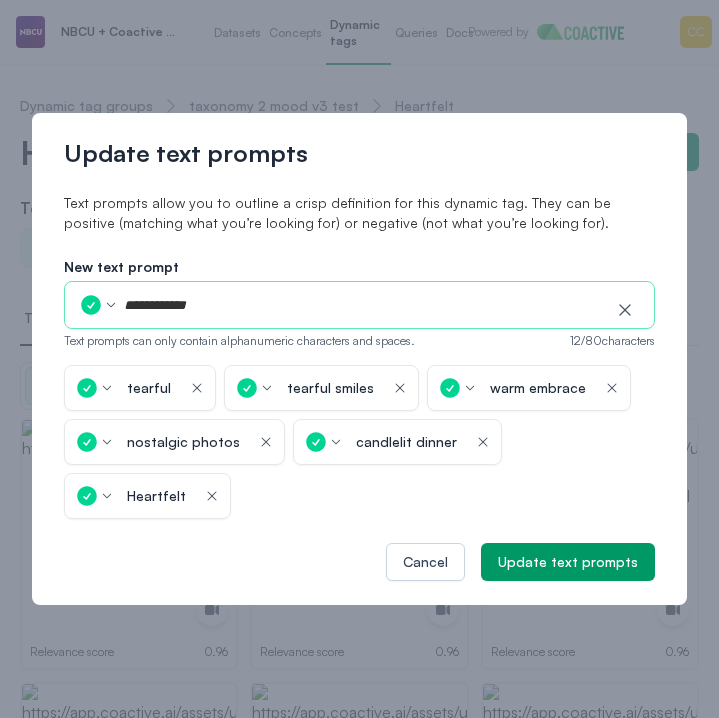 type on "**********" 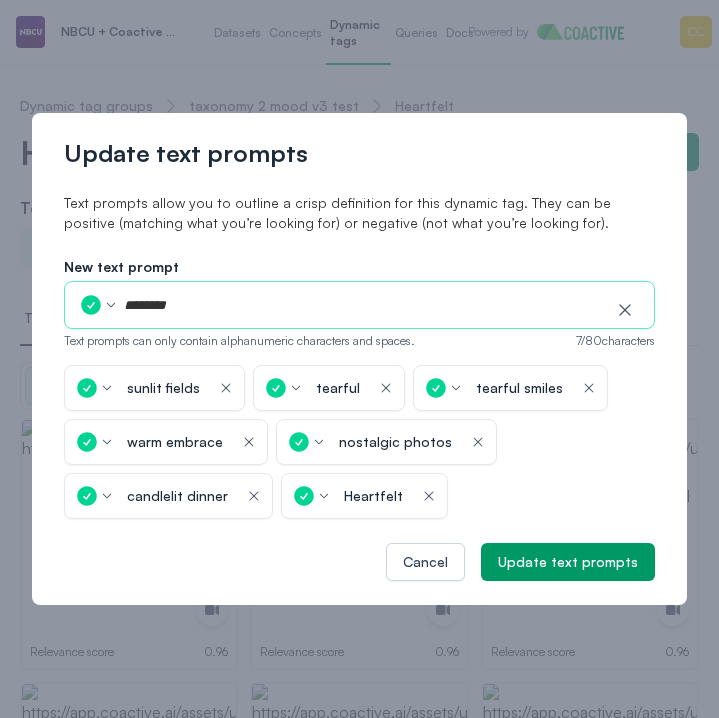 type on "*********" 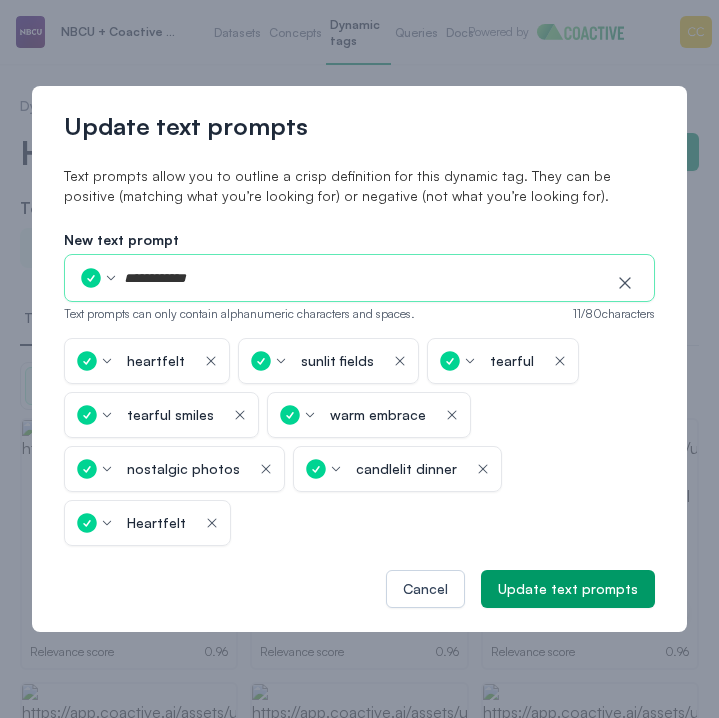 type on "**********" 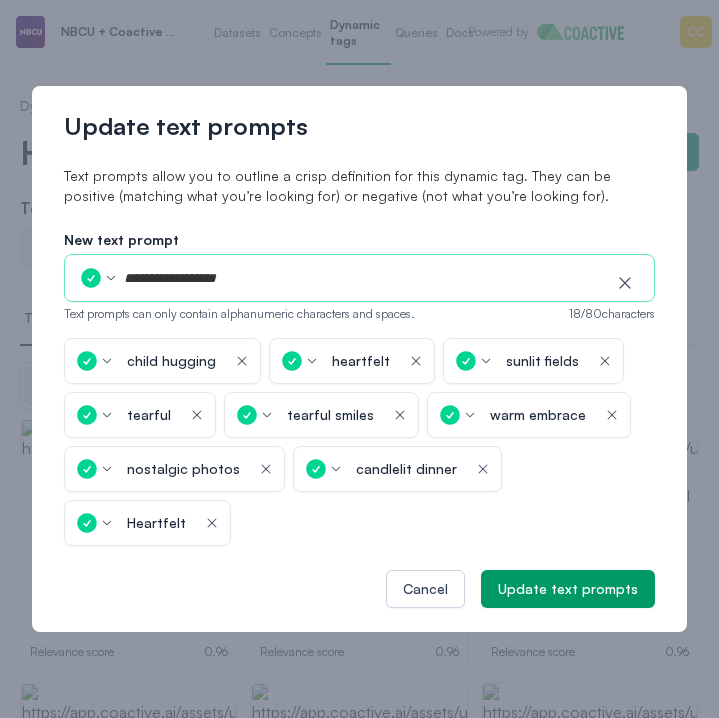 type on "**********" 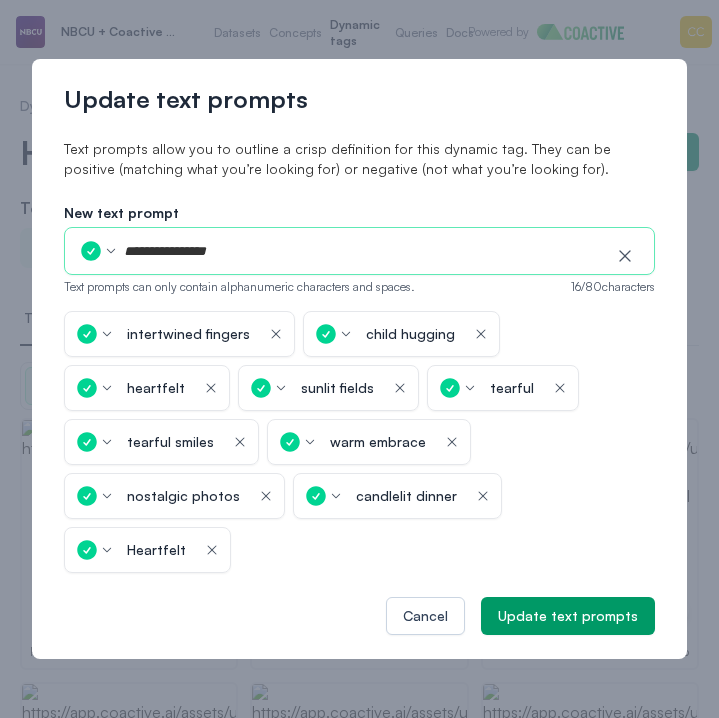 type on "**********" 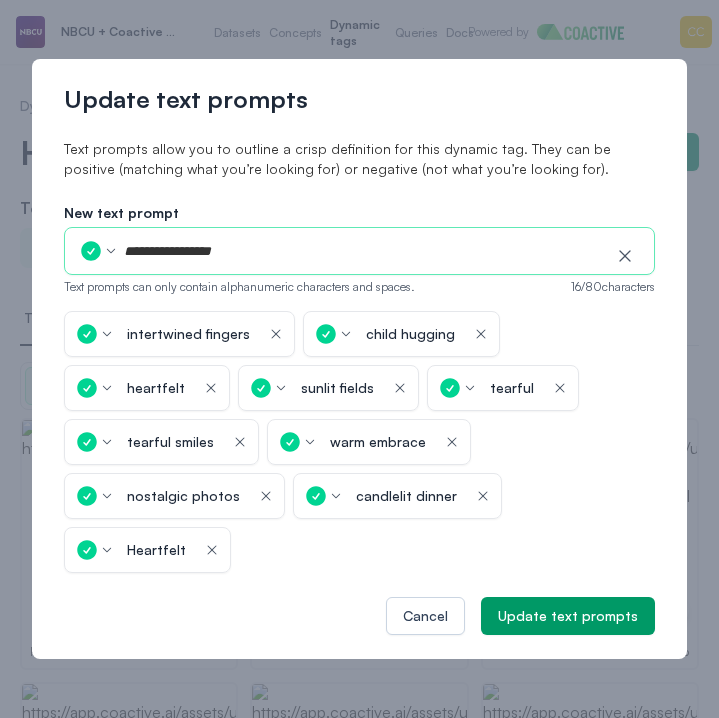 type 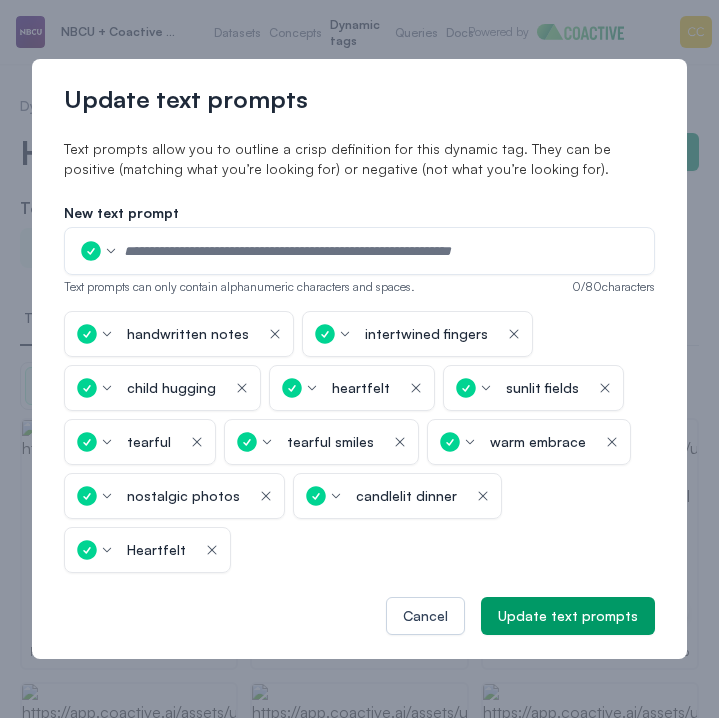 click 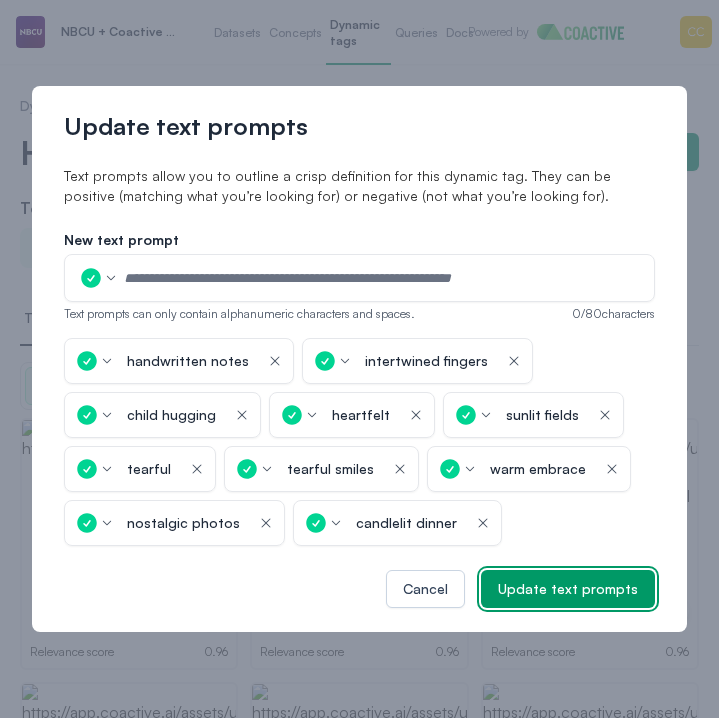 click on "Update text prompts" at bounding box center (568, 589) 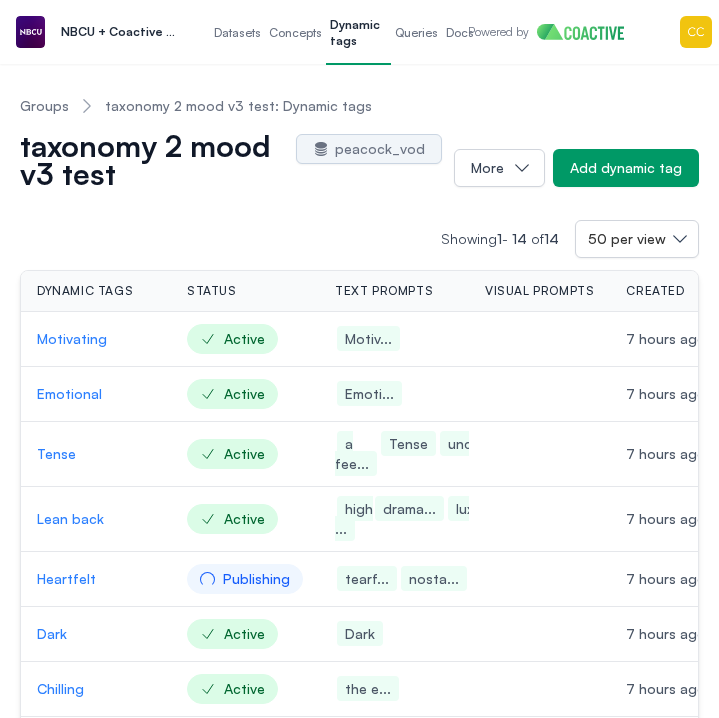 scroll, scrollTop: 473, scrollLeft: 0, axis: vertical 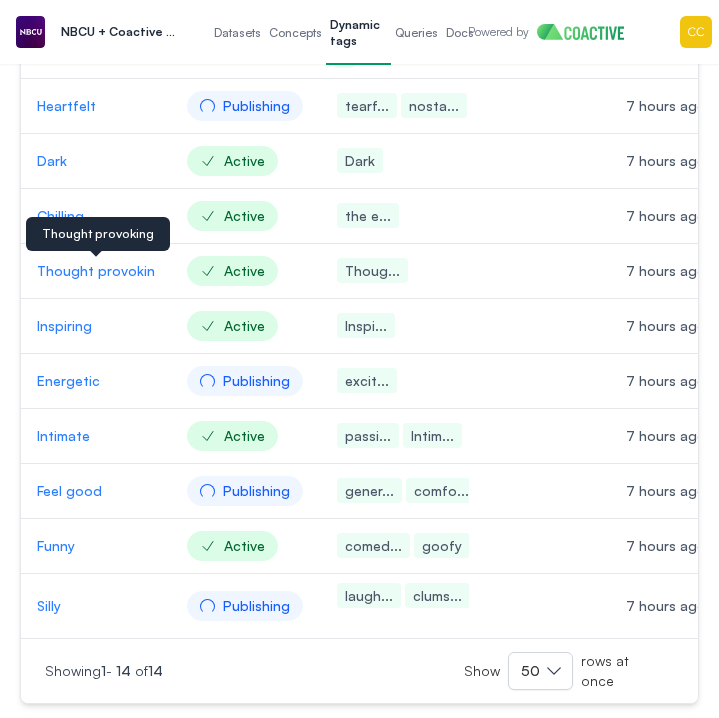 click on "Thought provoking" at bounding box center [96, 271] 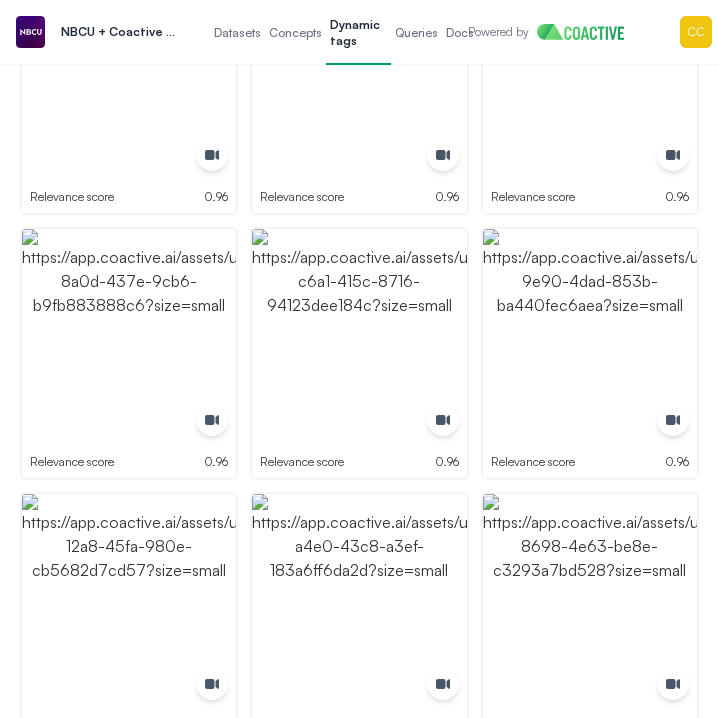 scroll, scrollTop: 0, scrollLeft: 0, axis: both 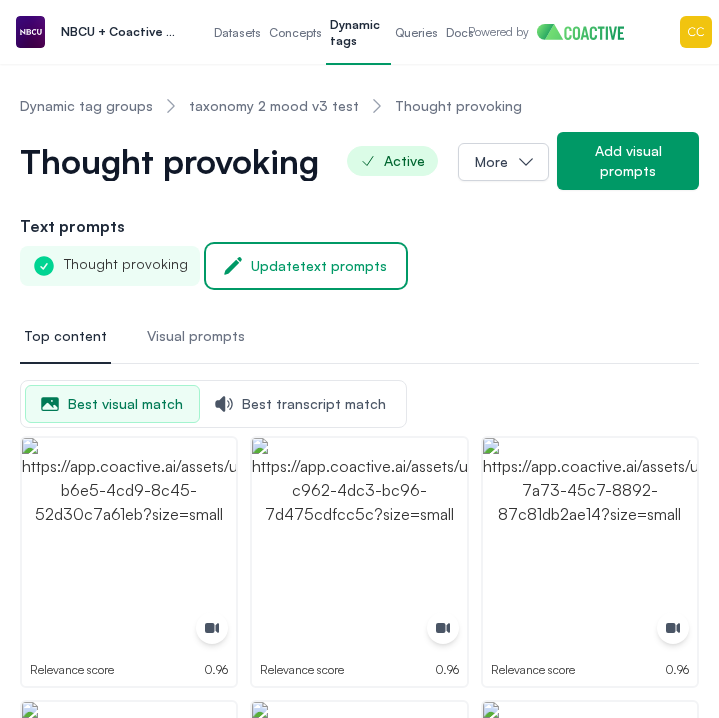 click on "Update  text prompts" at bounding box center (319, 266) 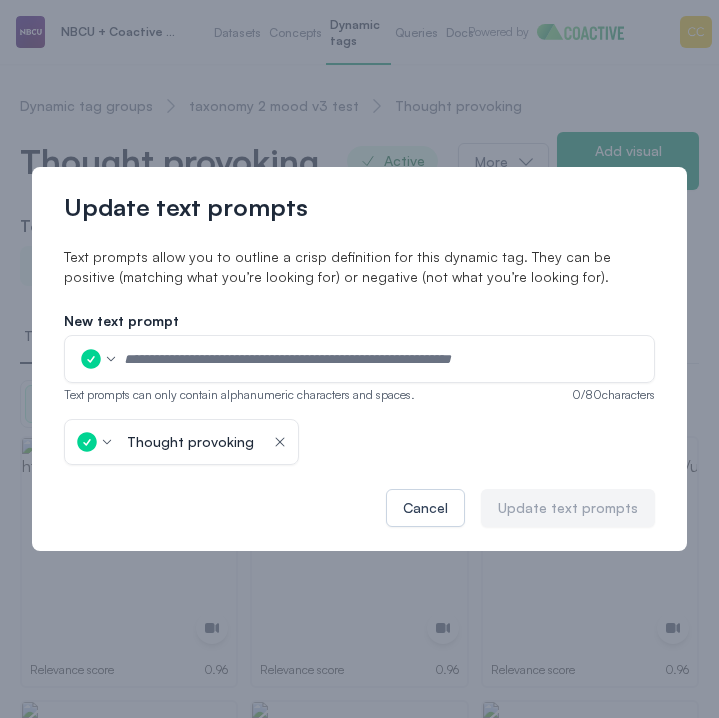 click at bounding box center (382, 359) 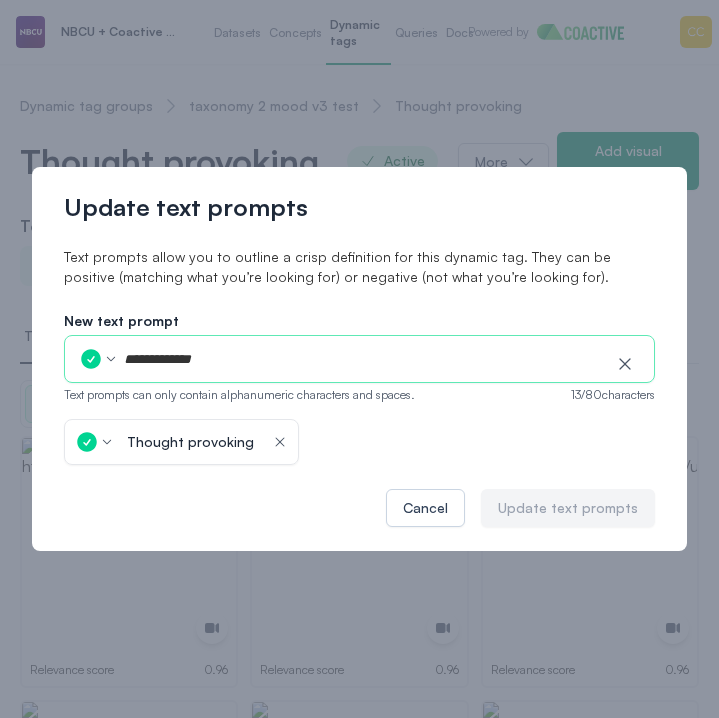 type on "**********" 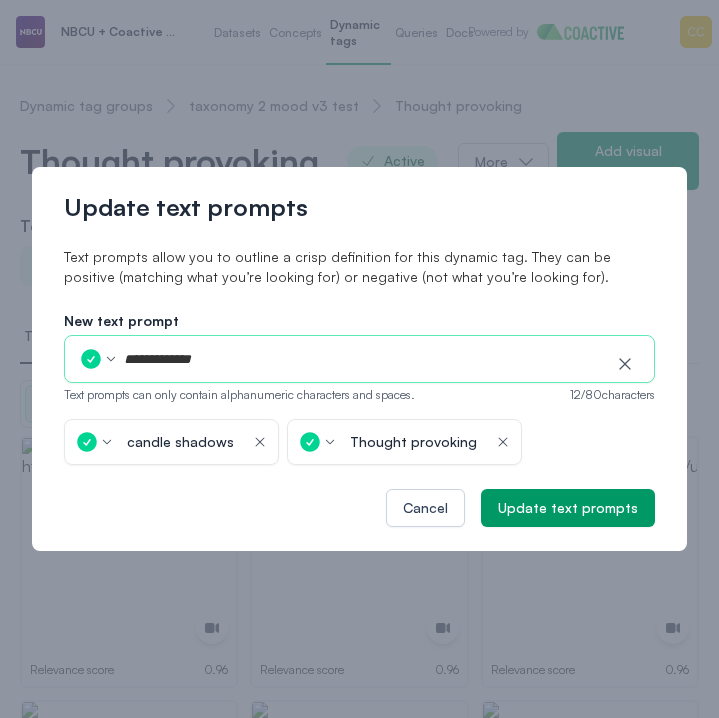 type on "**********" 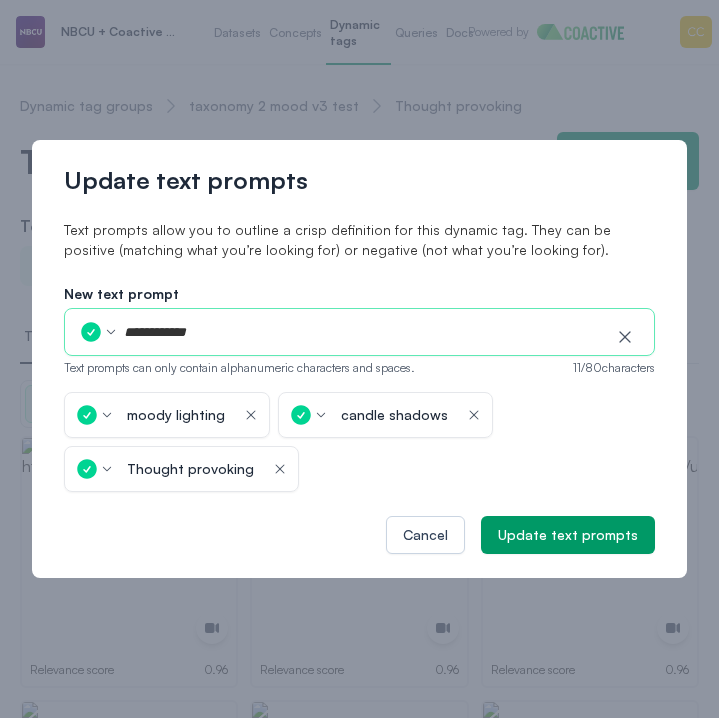 type on "**********" 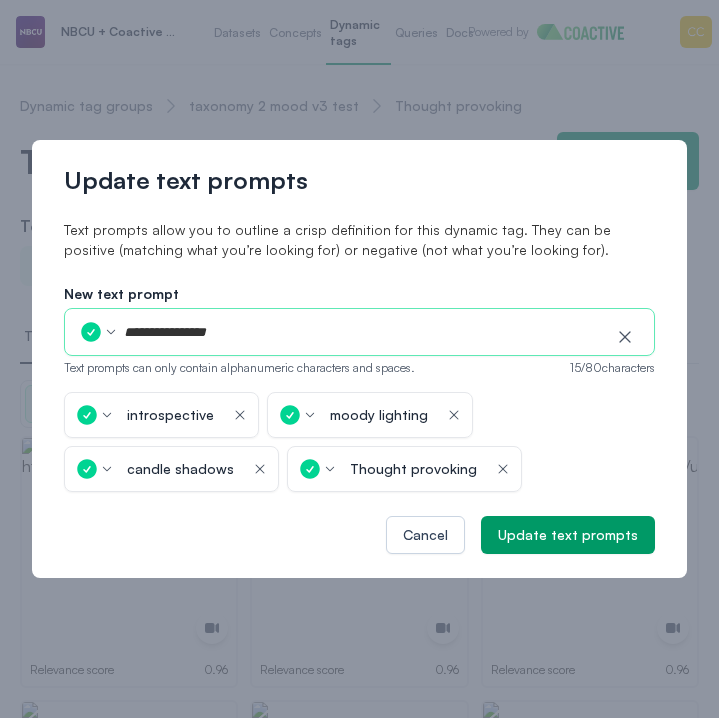 type on "**********" 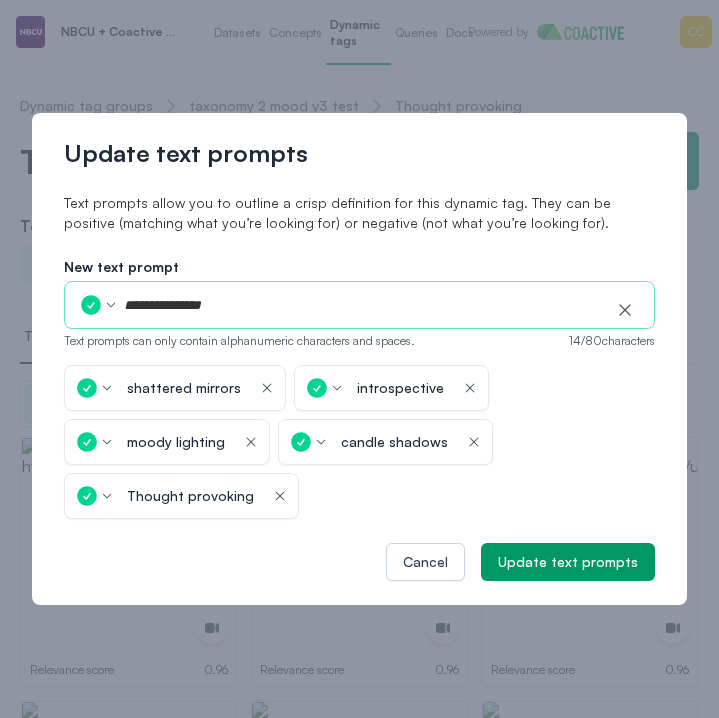 type on "**********" 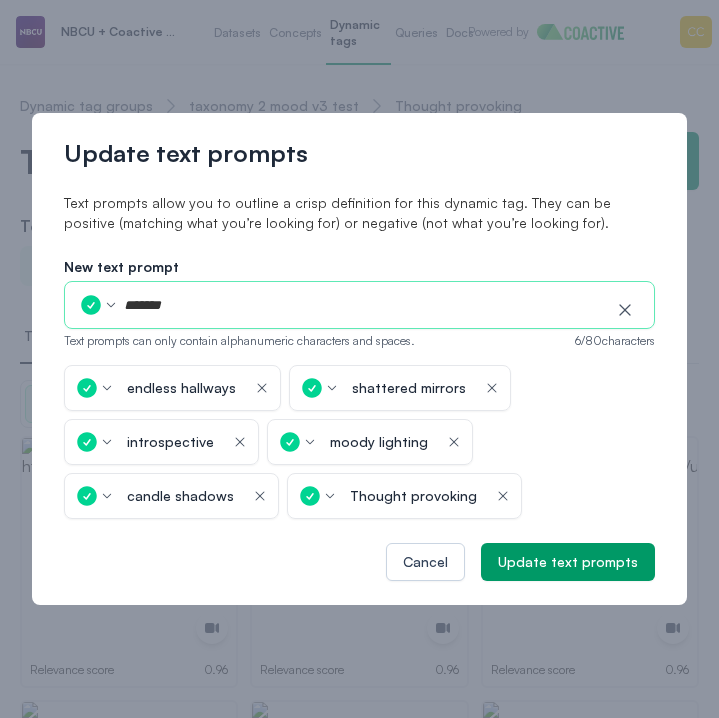 type on "********" 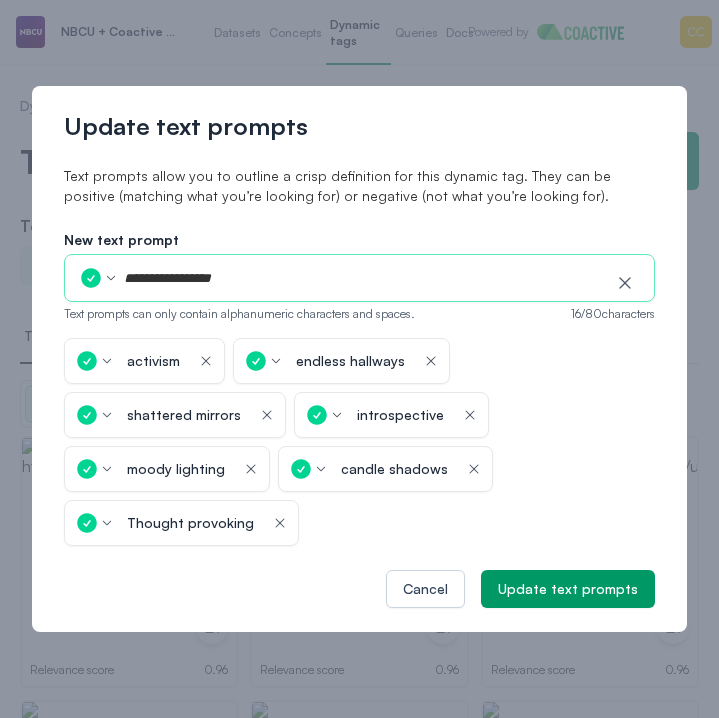 type on "**********" 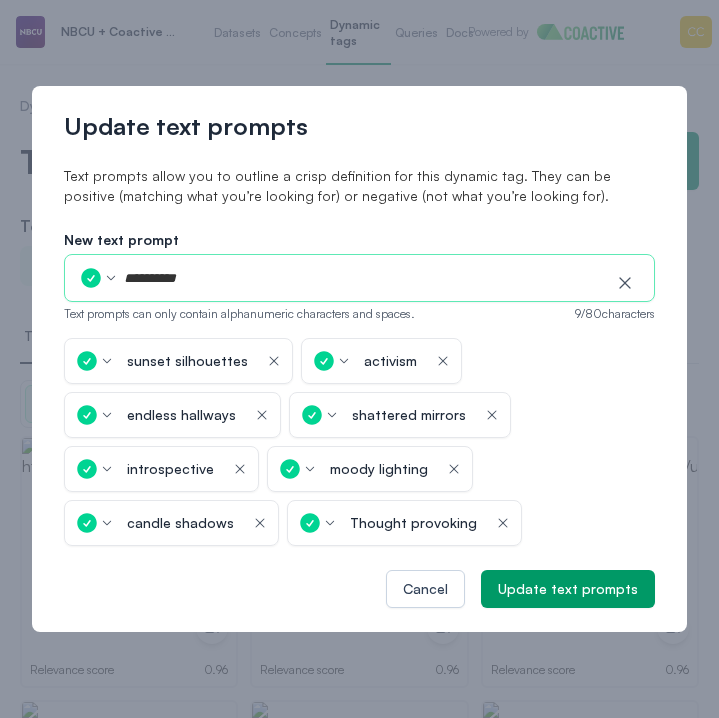 type on "**********" 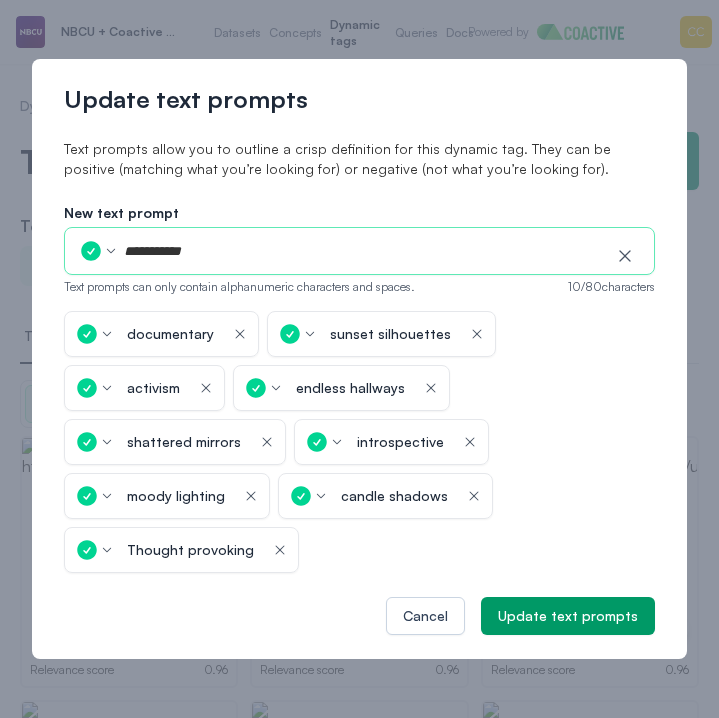 type on "**********" 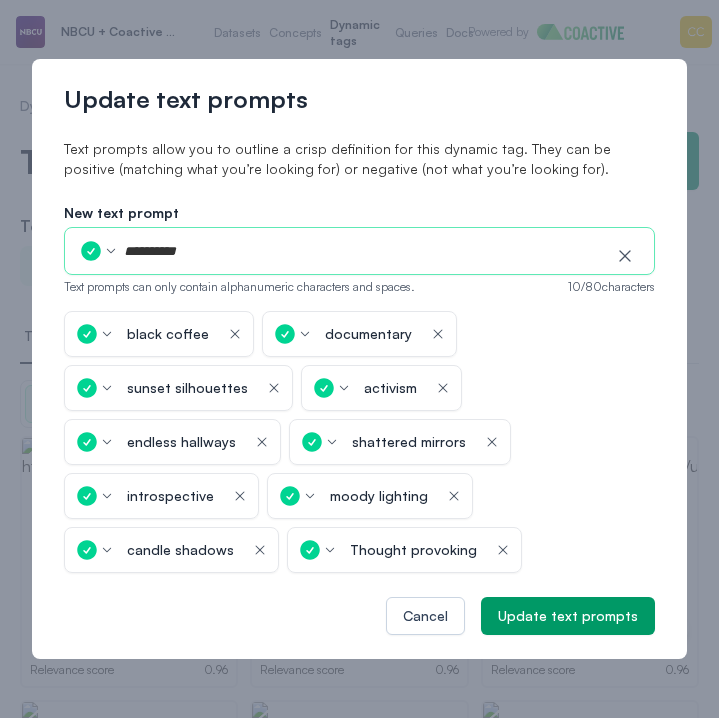 type on "**********" 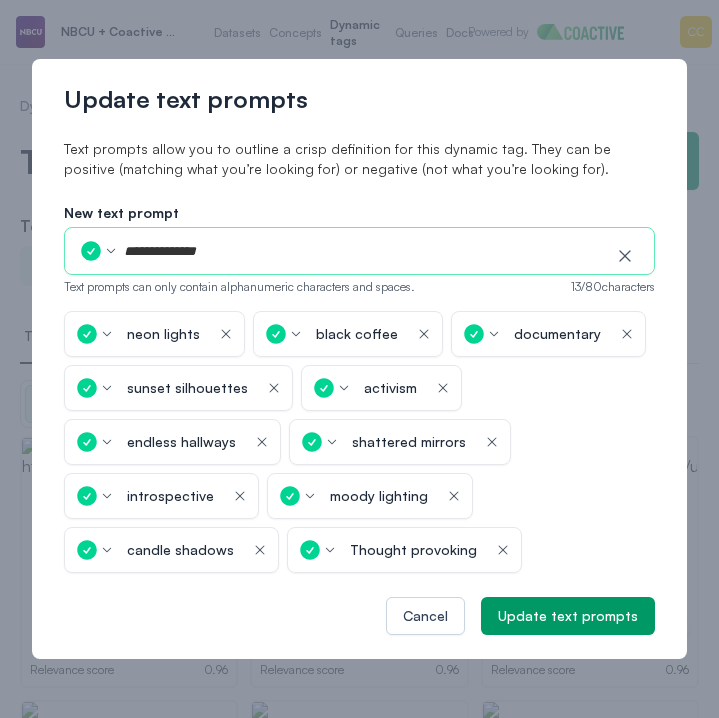 type on "**********" 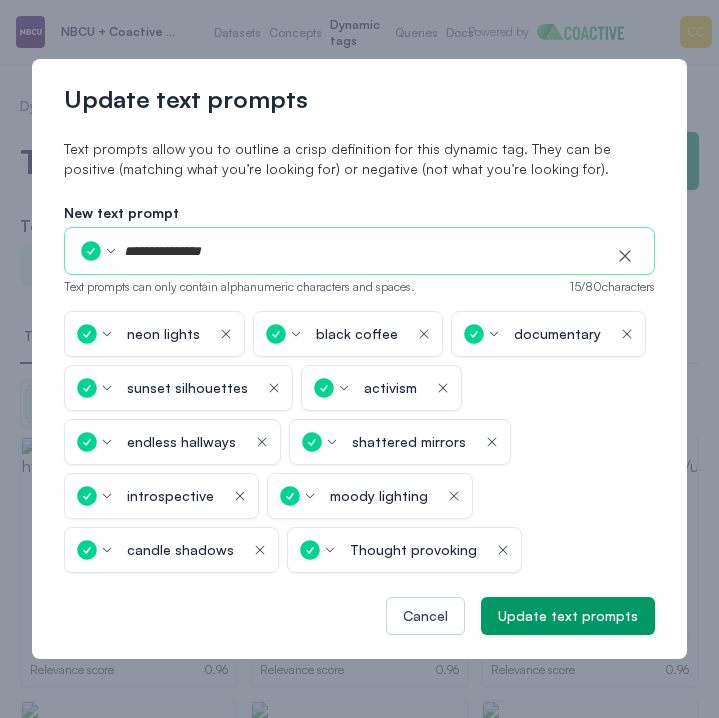 type 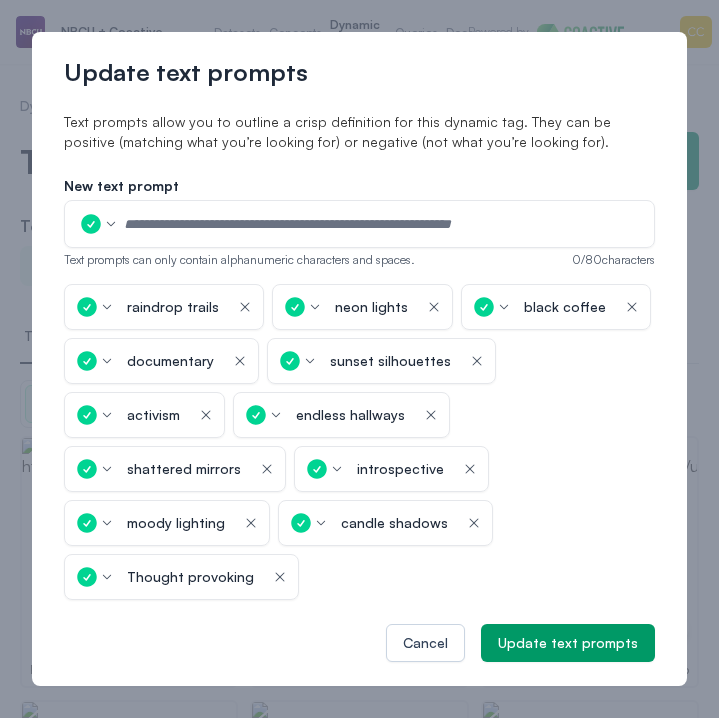 click 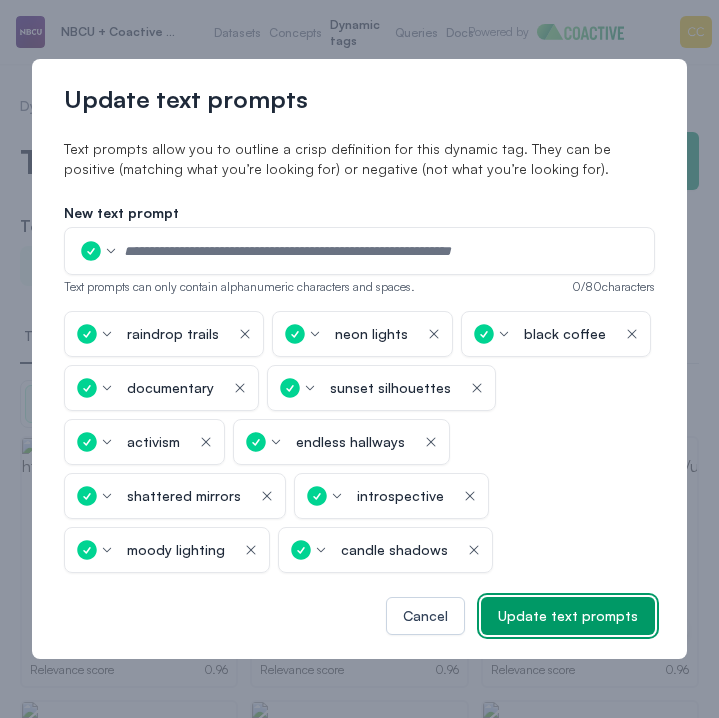 click on "Update text prompts" at bounding box center [568, 616] 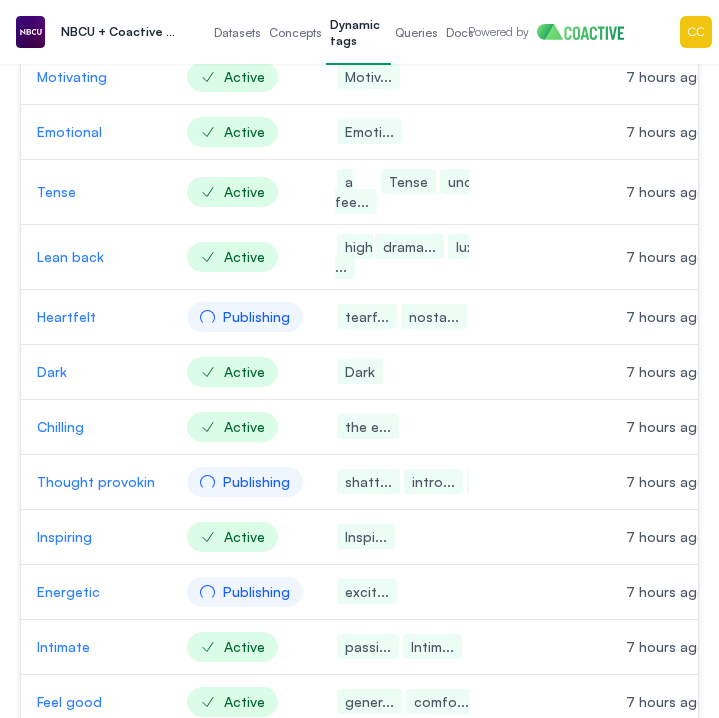 scroll, scrollTop: 168, scrollLeft: 0, axis: vertical 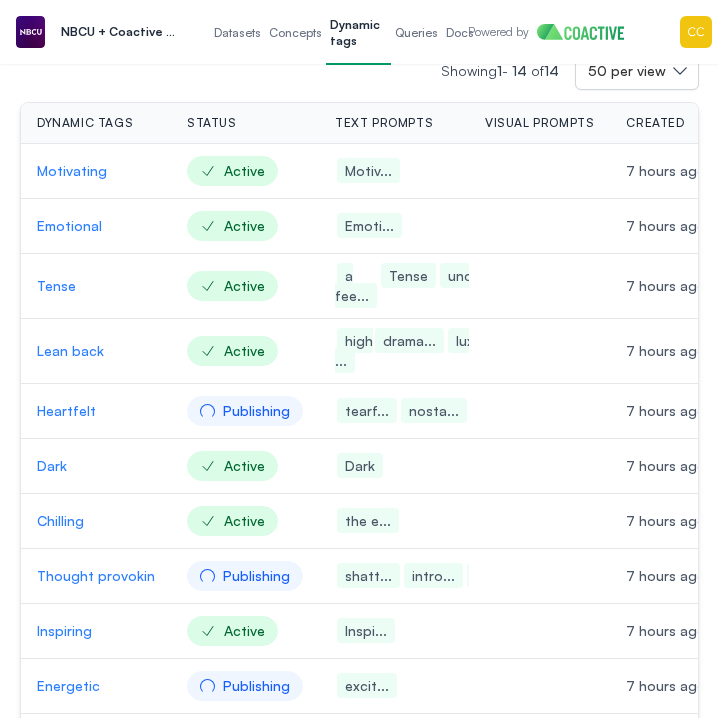 click on "Motivating" at bounding box center [96, 171] 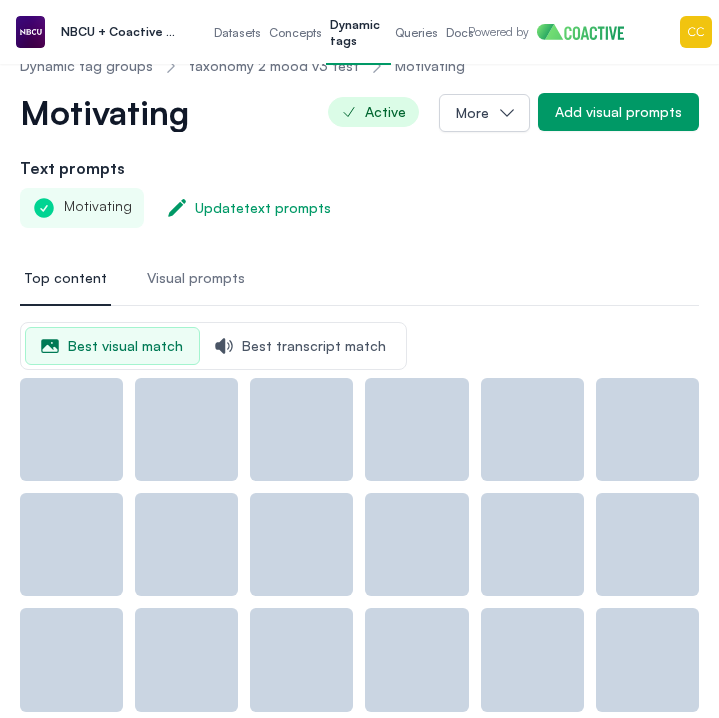 scroll, scrollTop: 0, scrollLeft: 0, axis: both 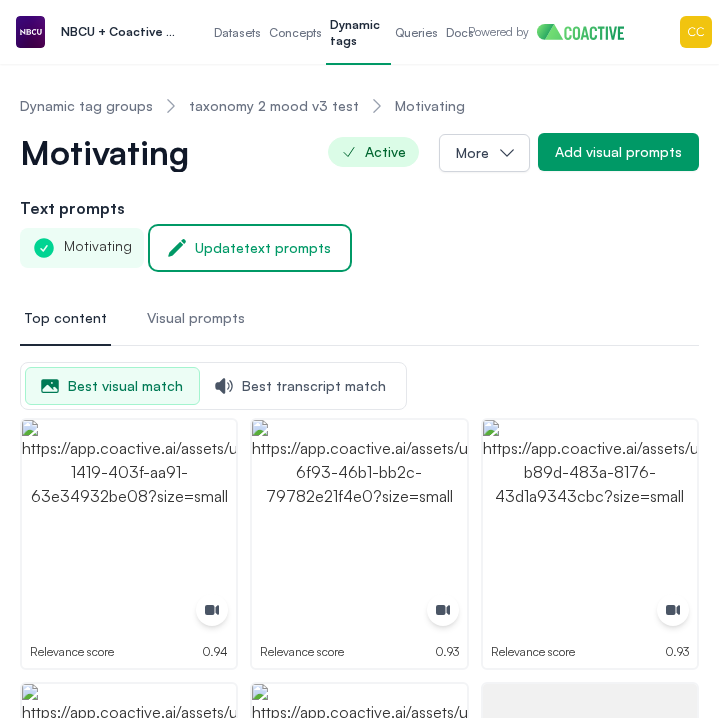 click on "Update  text prompts" at bounding box center [263, 248] 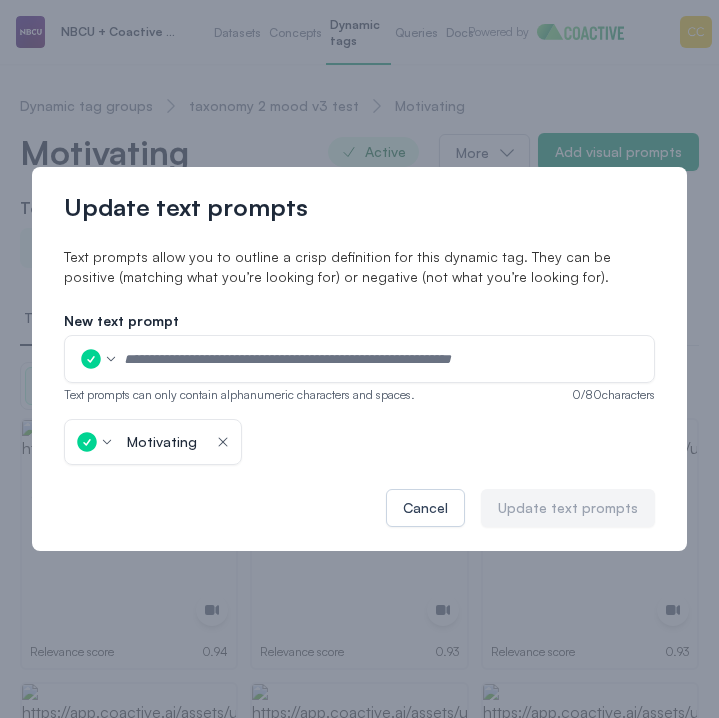 click at bounding box center [382, 359] 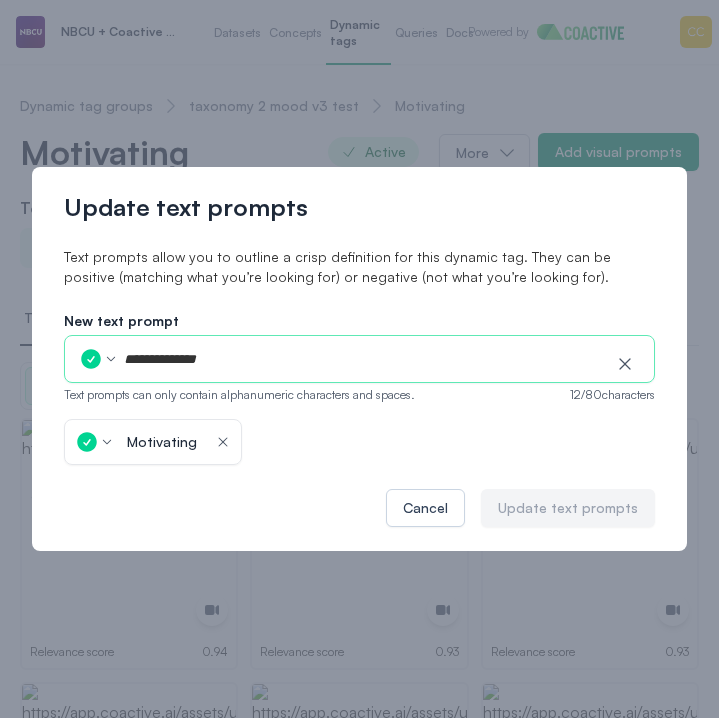 type on "**********" 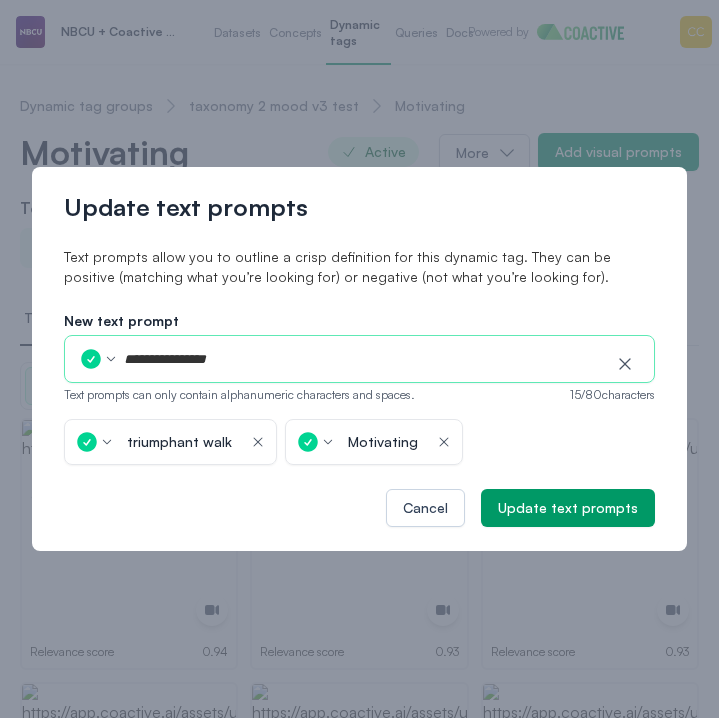 type on "**********" 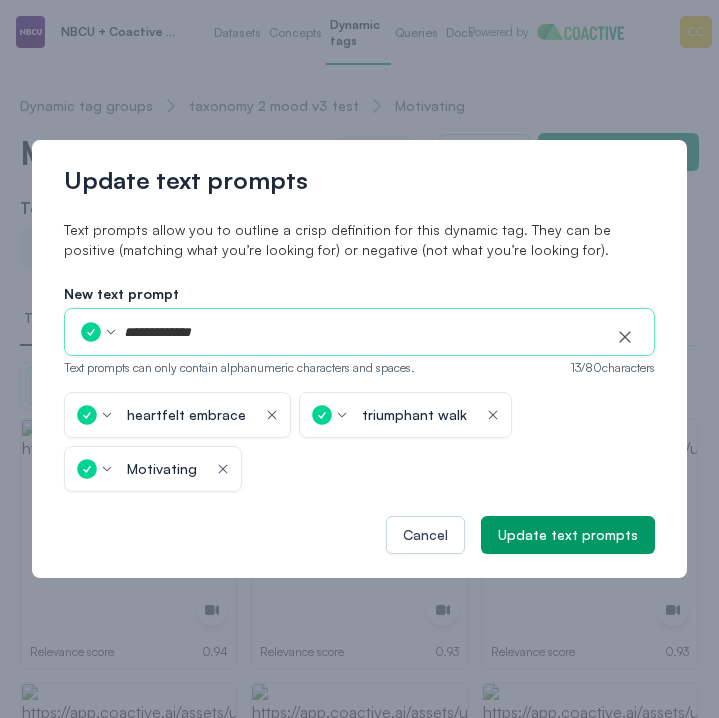 type on "**********" 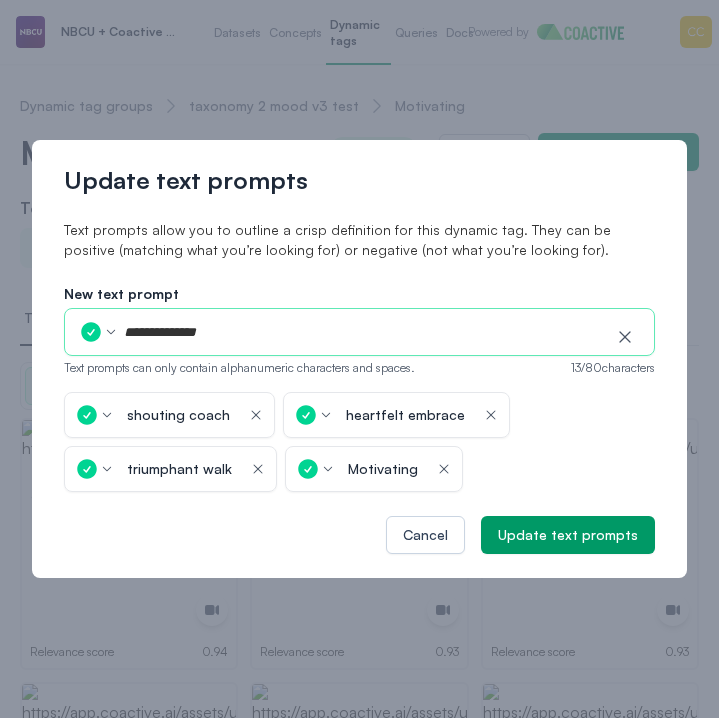 type on "**********" 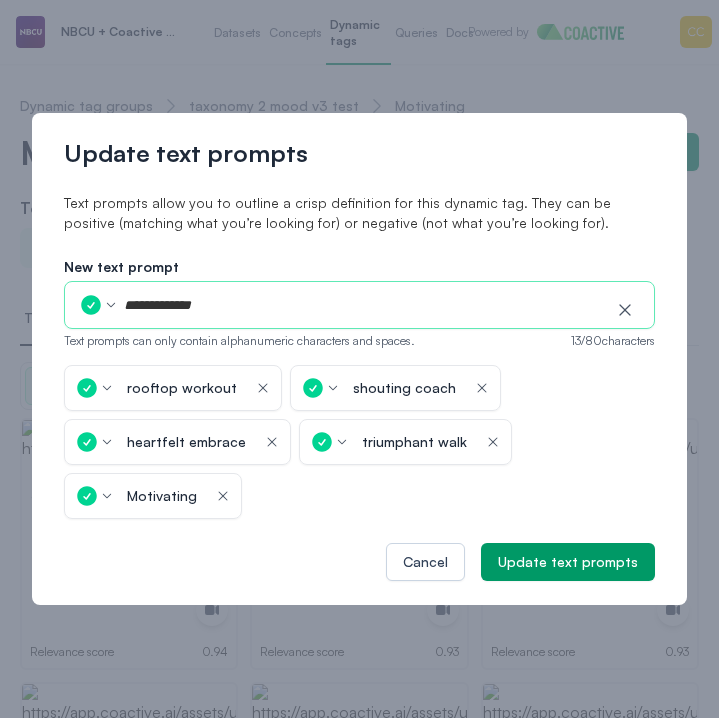 type on "**********" 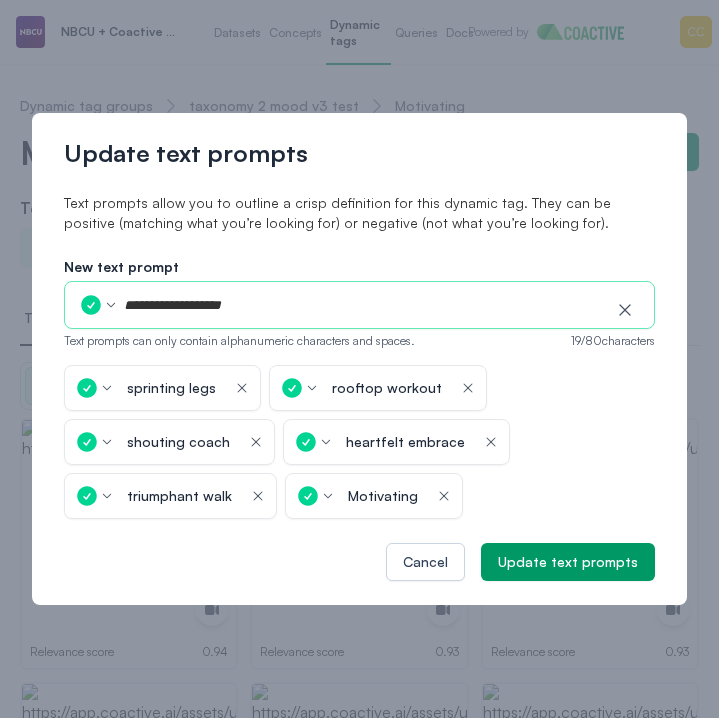 type on "**********" 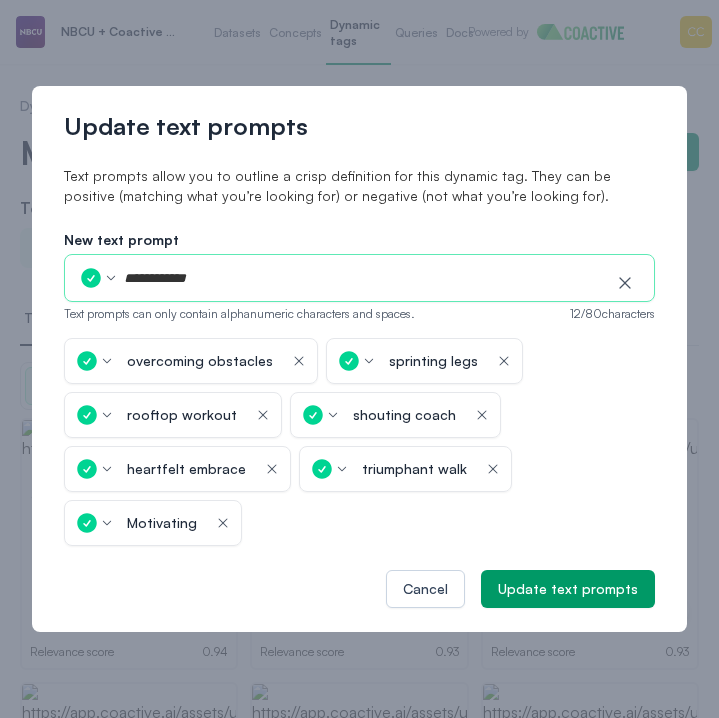 type on "**********" 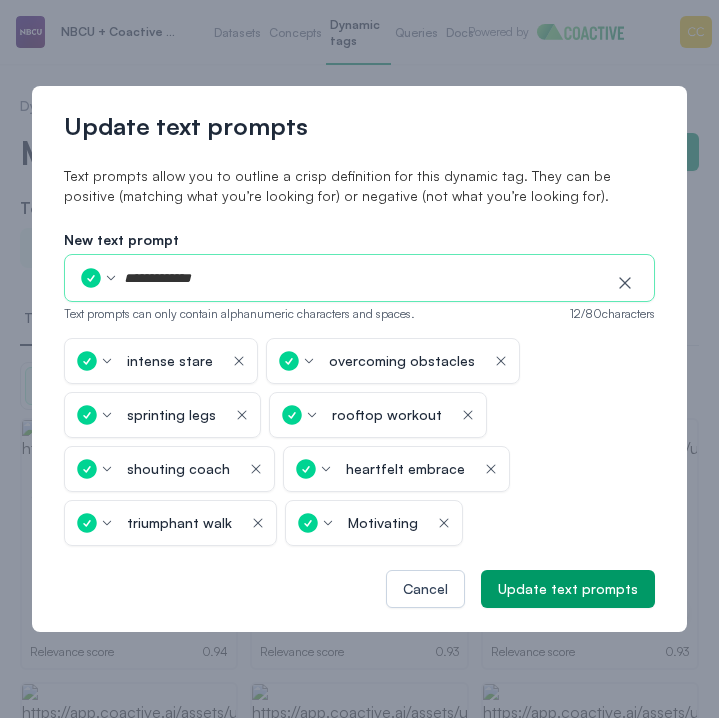 type on "**********" 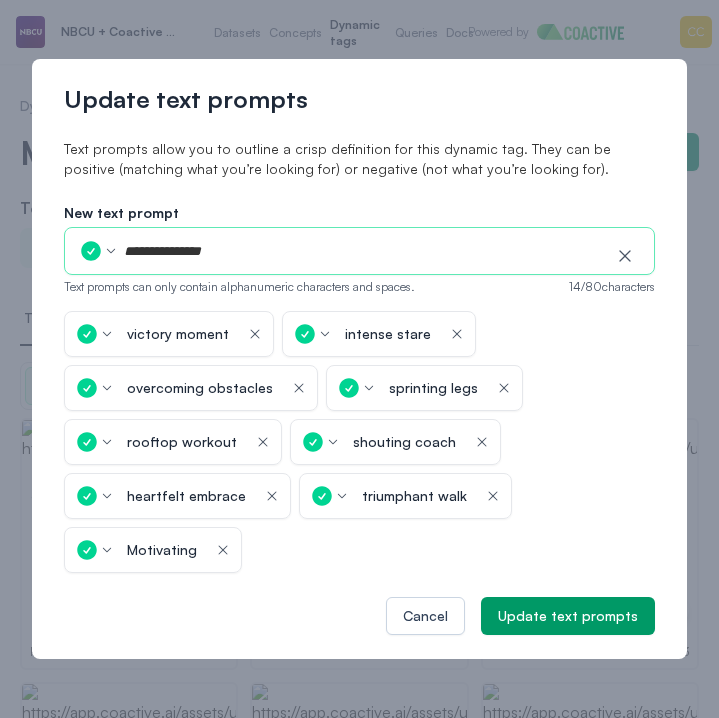 type on "**********" 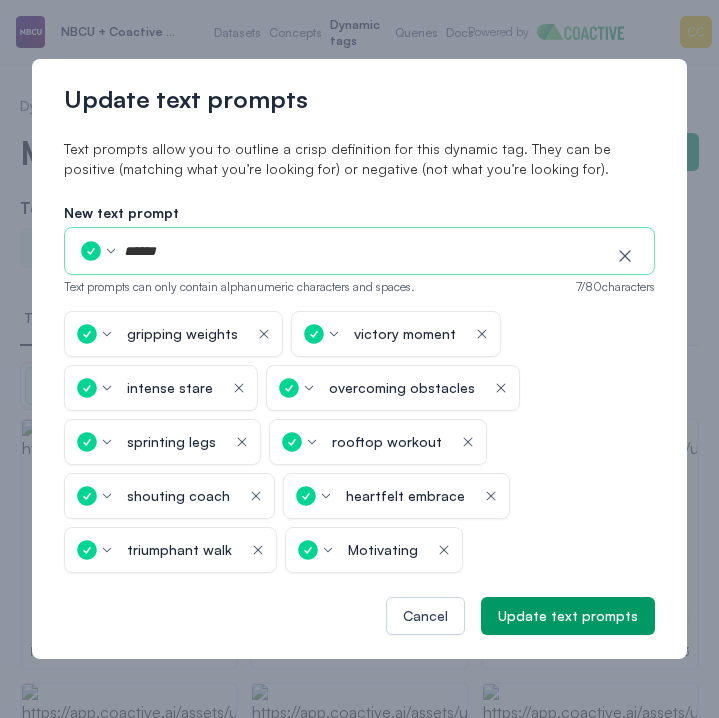 type on "*******" 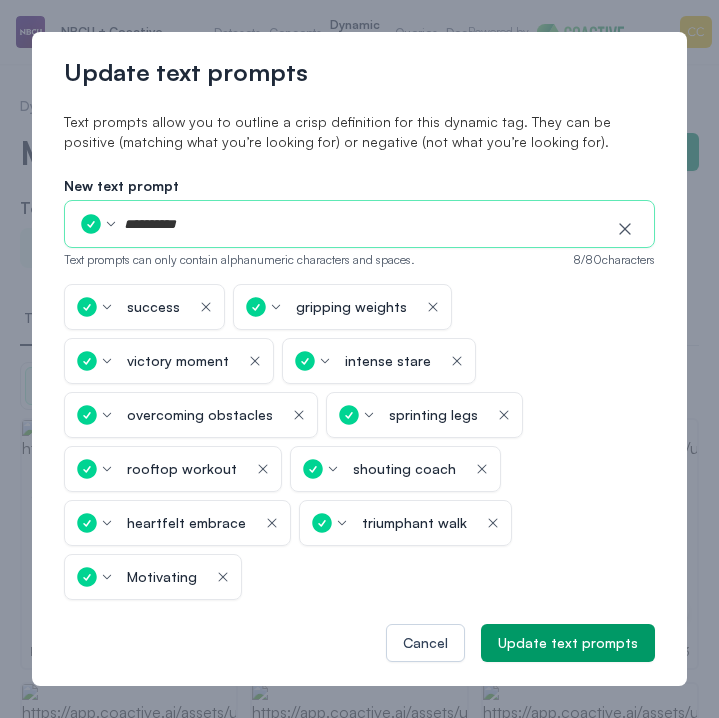 type on "**********" 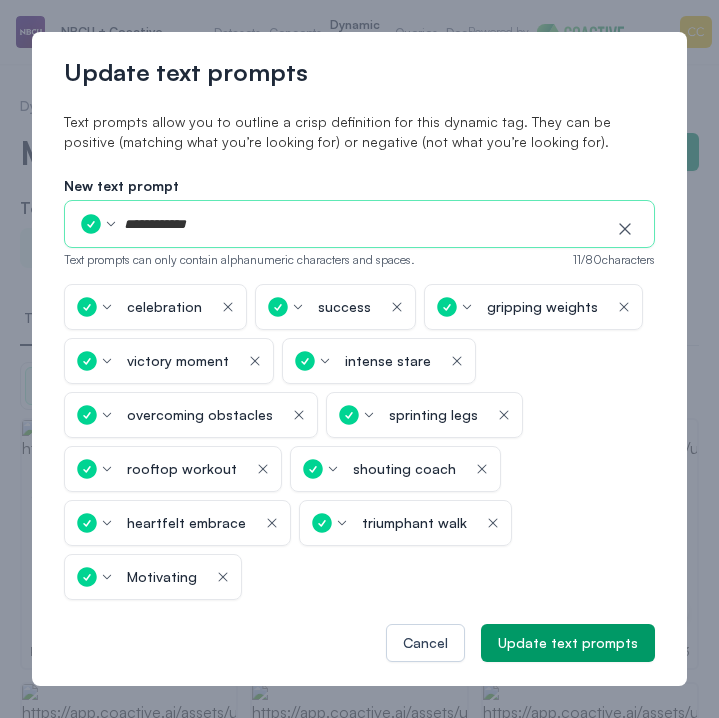 type on "**********" 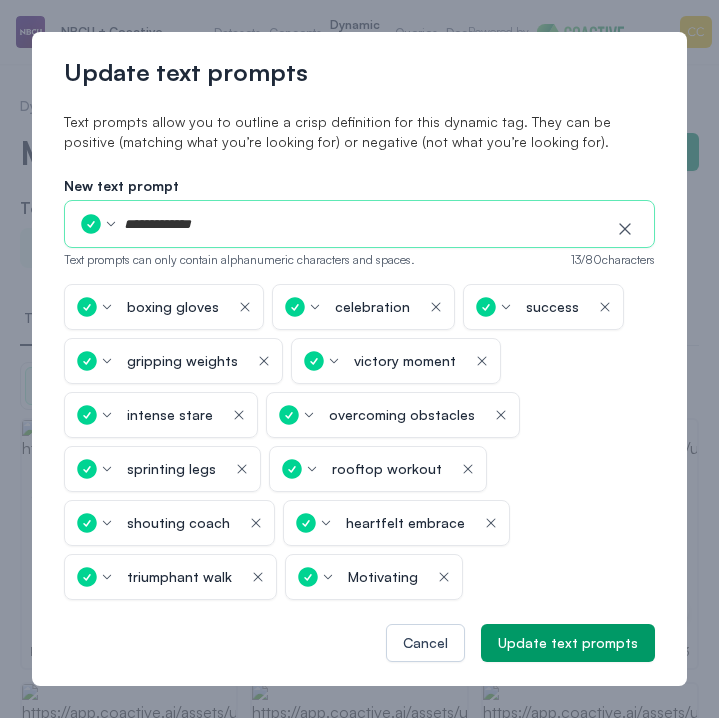 type on "**********" 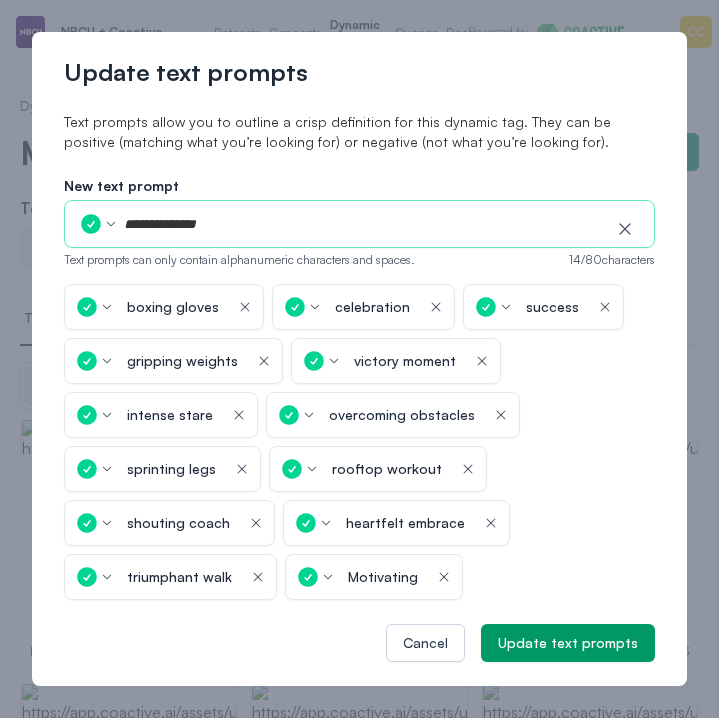 type 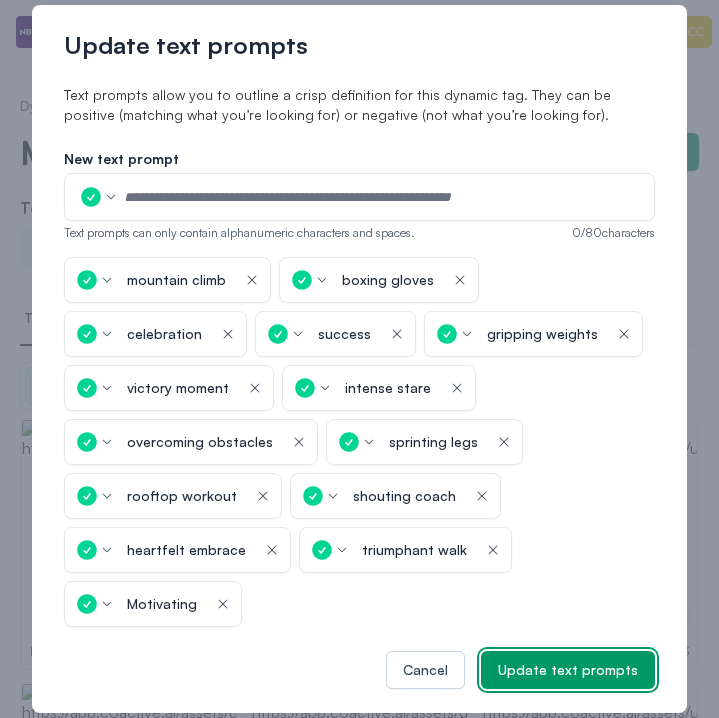 click on "Update text prompts" at bounding box center [568, 670] 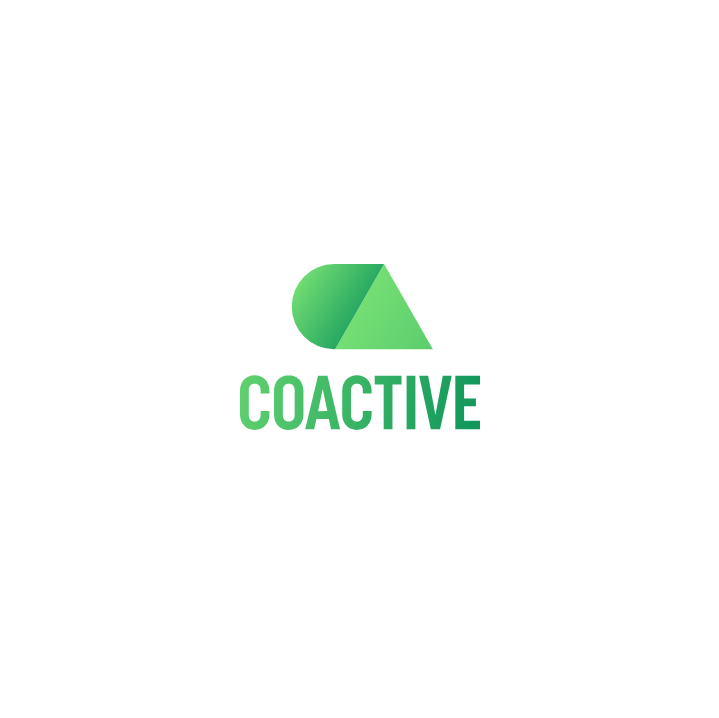 scroll, scrollTop: 0, scrollLeft: 0, axis: both 